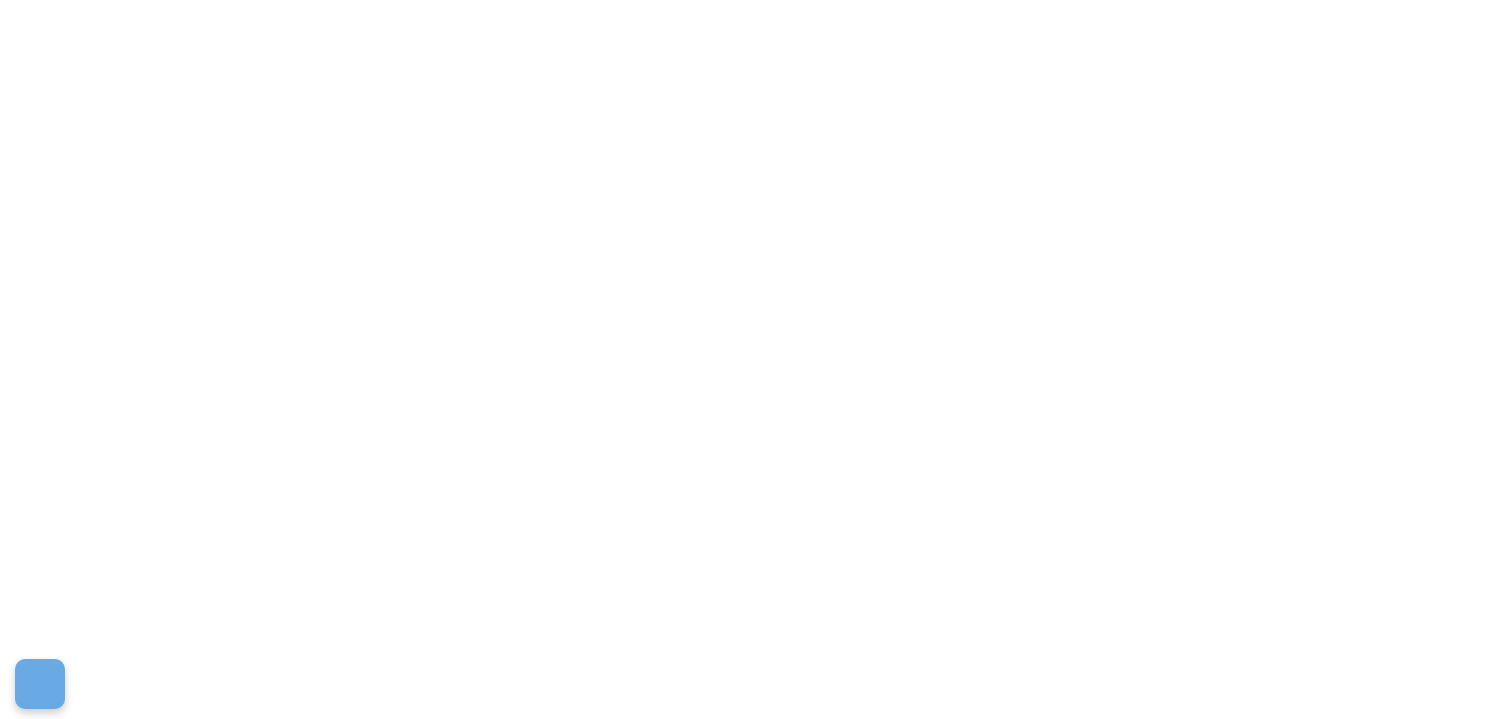 scroll, scrollTop: 0, scrollLeft: 0, axis: both 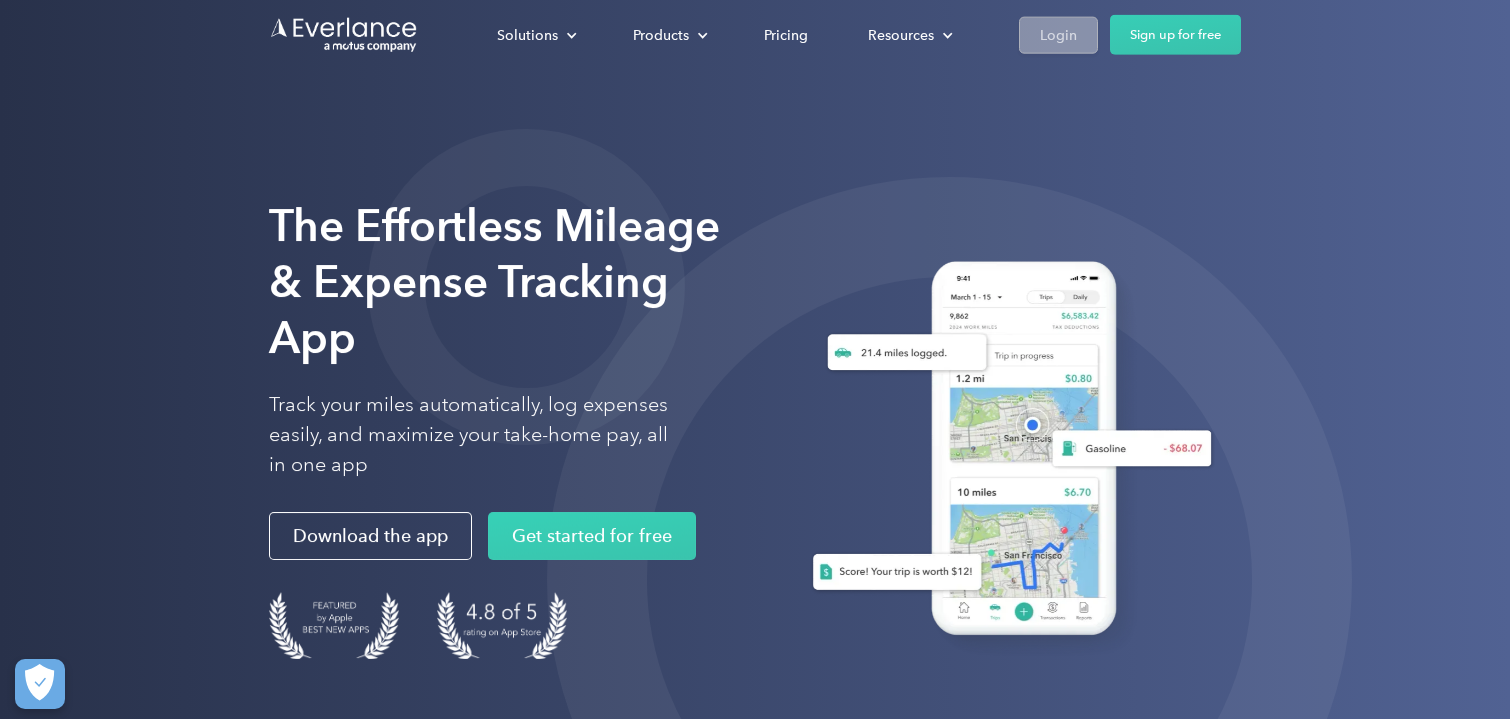 click on "Login" at bounding box center [1058, 34] 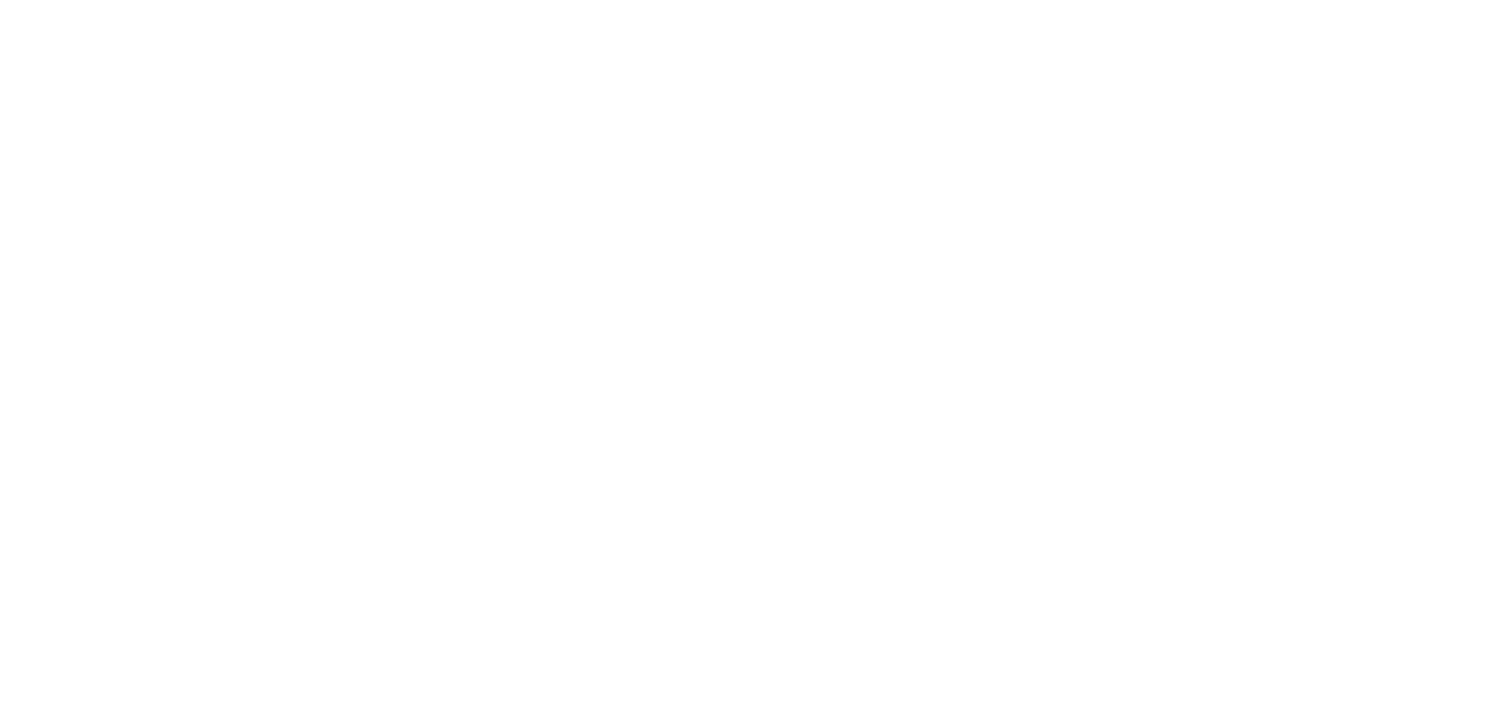 scroll, scrollTop: 0, scrollLeft: 0, axis: both 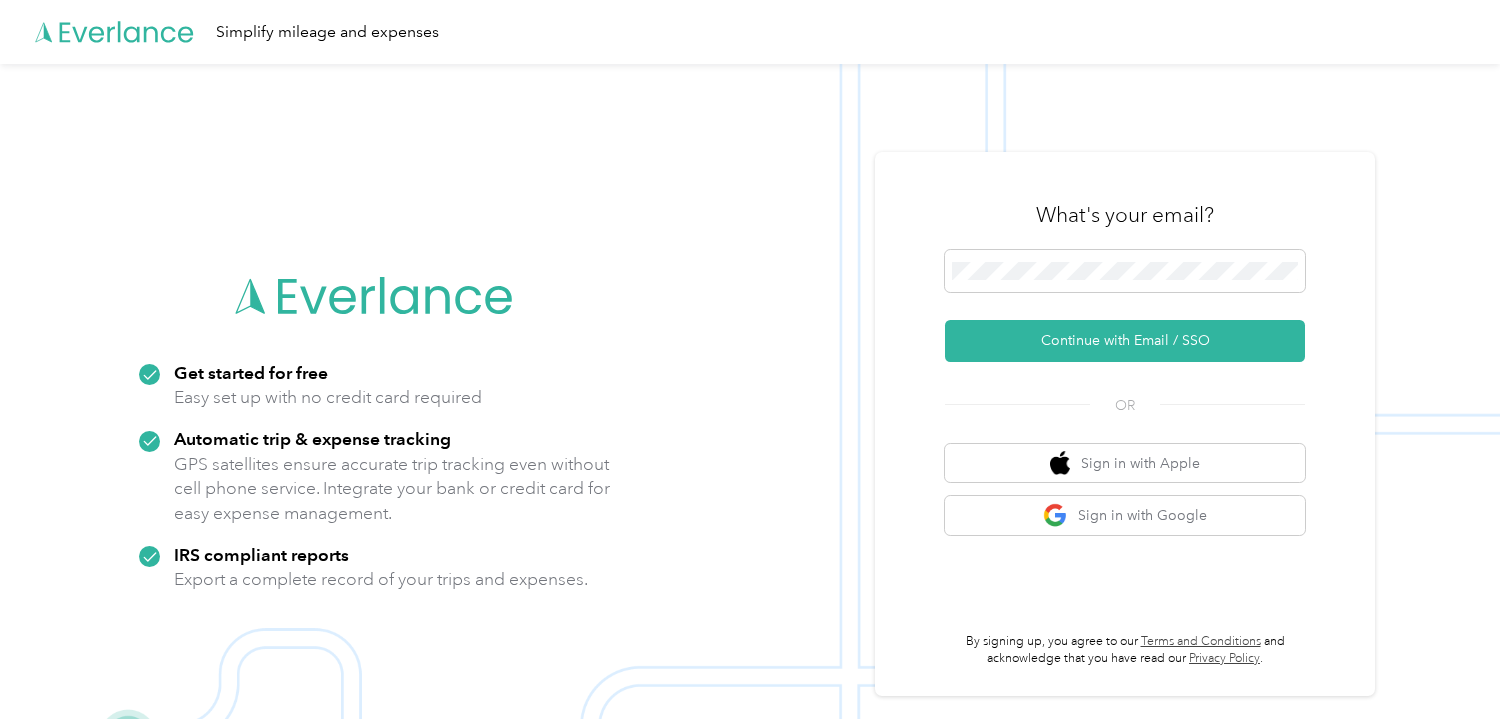 click at bounding box center (1125, 274) 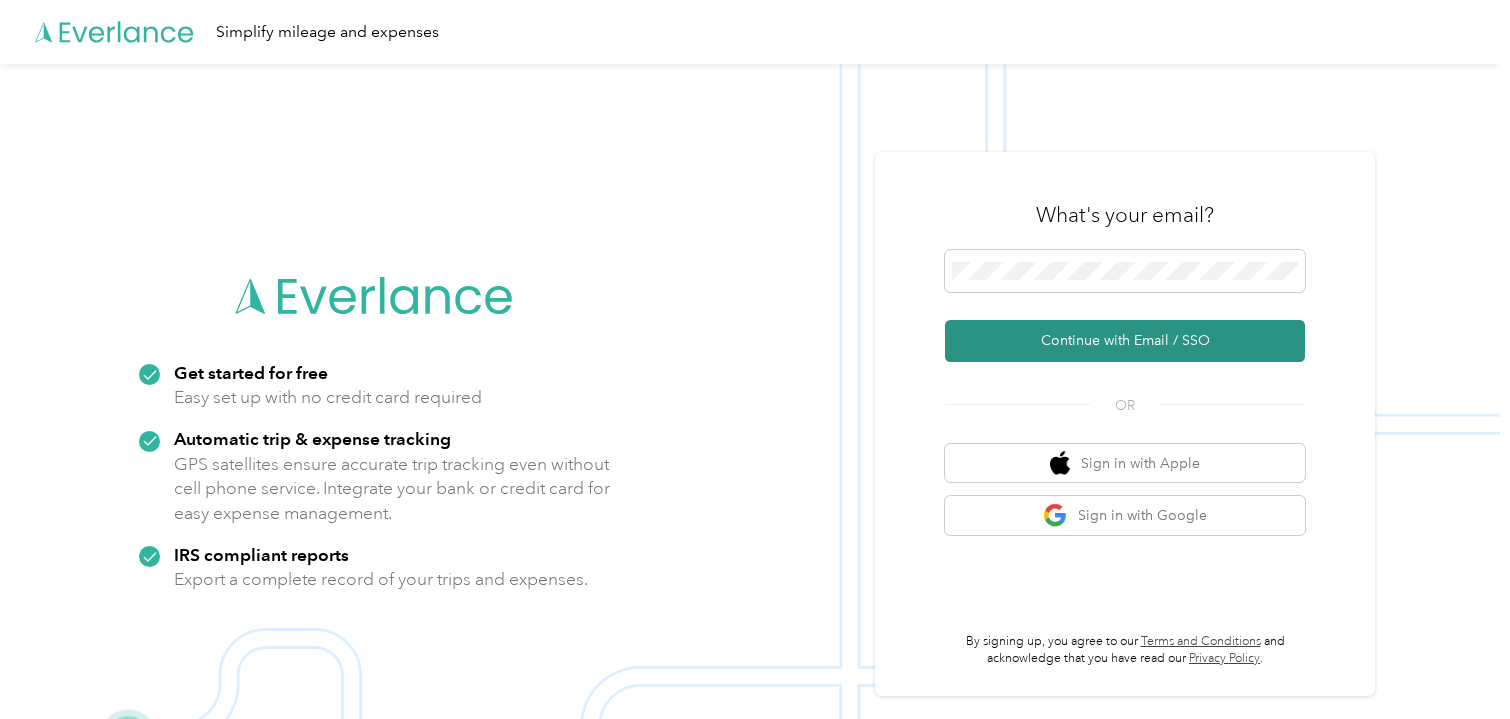 click on "Continue with Email / SSO" at bounding box center [1125, 341] 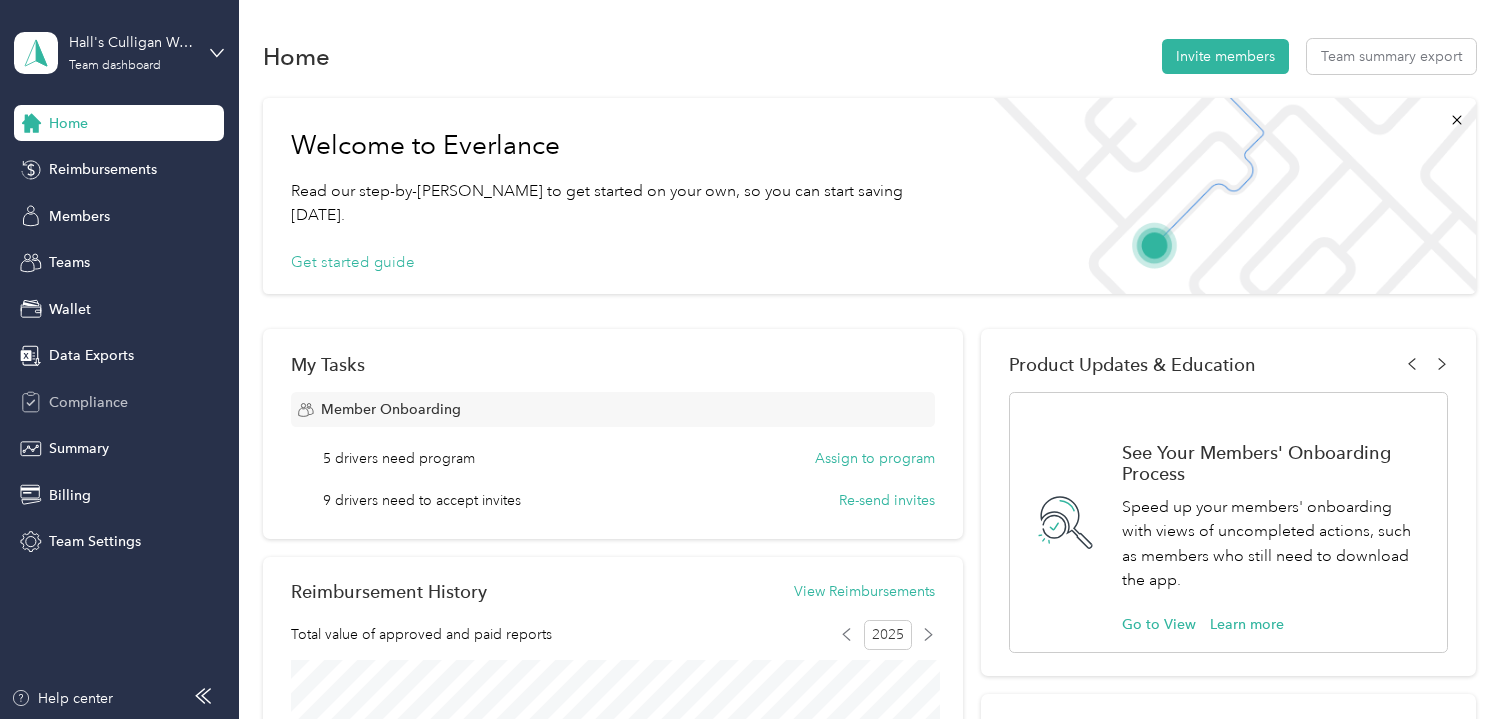 click on "Compliance" at bounding box center (88, 402) 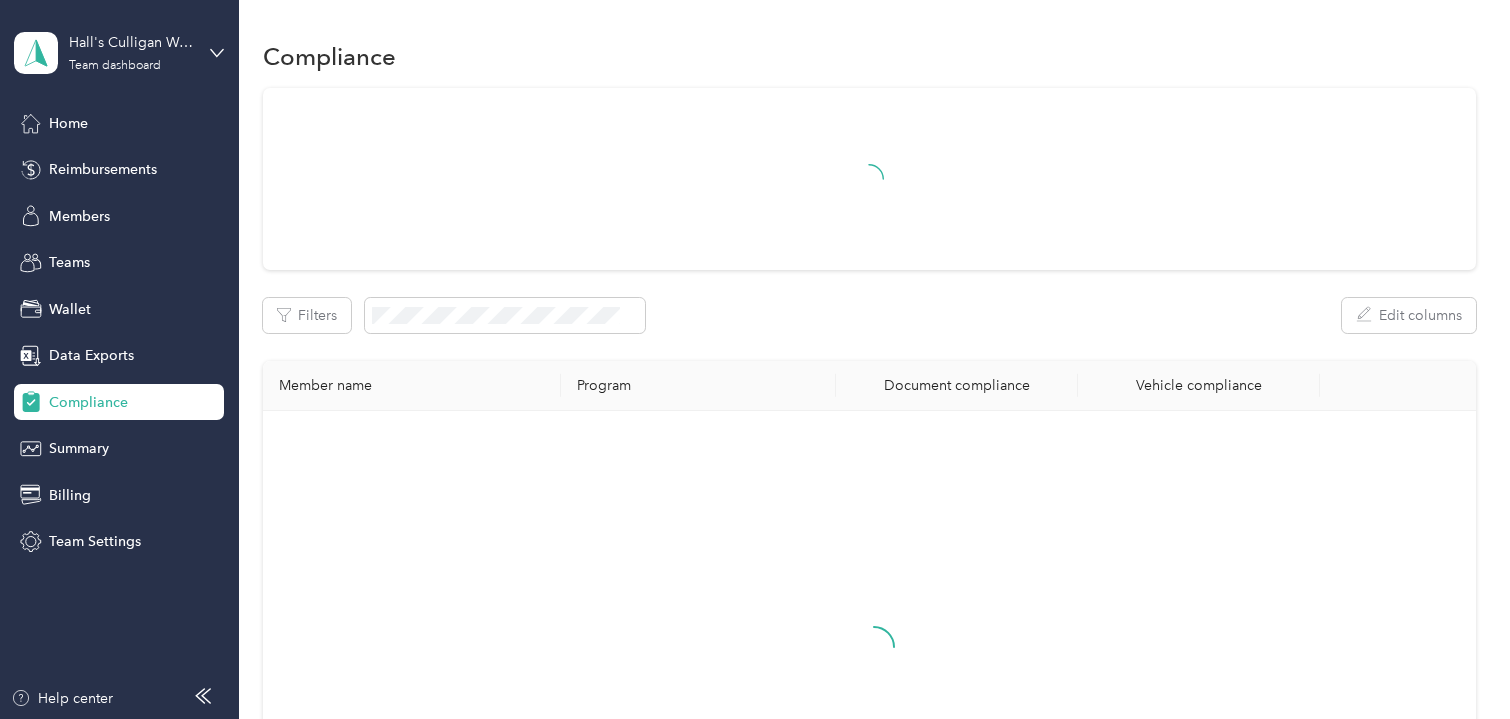 click on "Filters Edit columns Member name Program Document compliance Vehicle compliance" at bounding box center [869, 504] 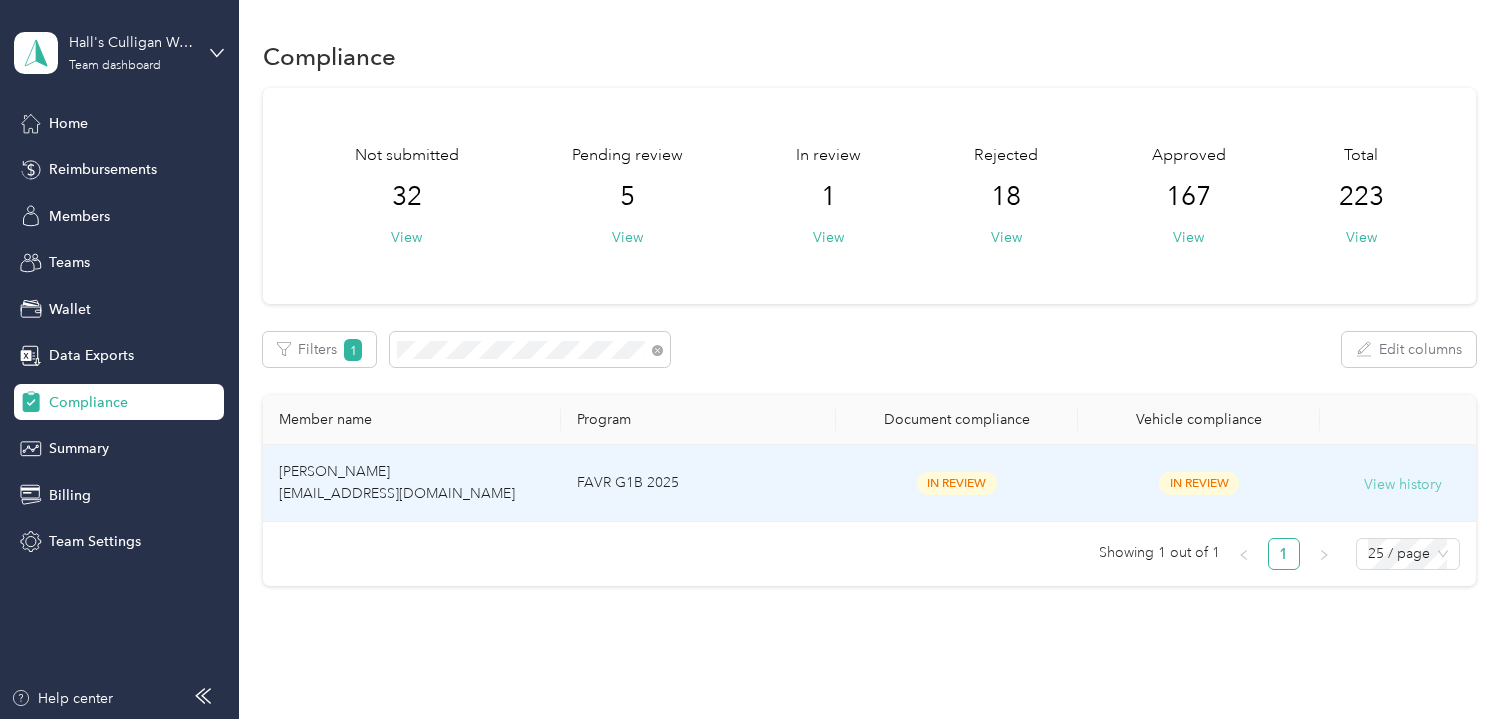 click on "View history" at bounding box center (1403, 485) 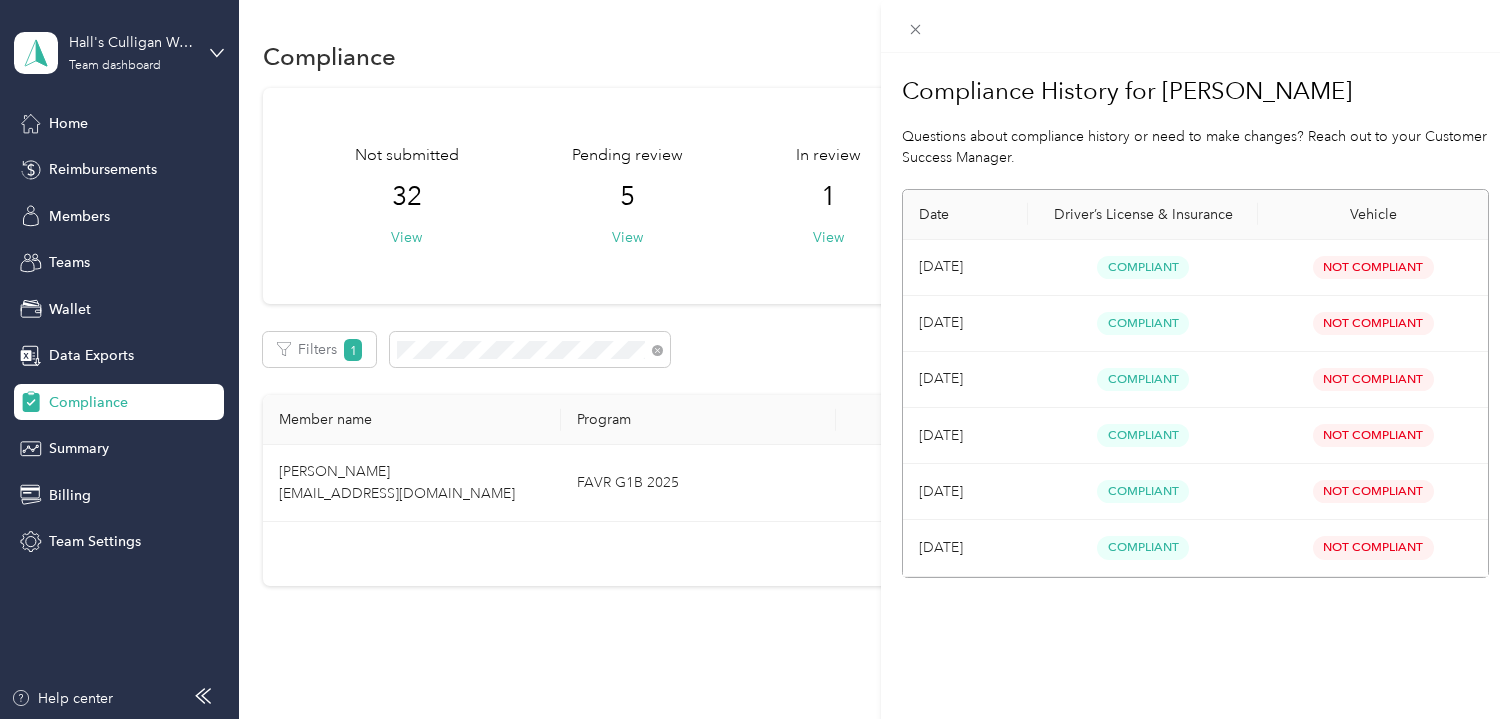 click on "Compliance History for Daniel Taylor Questions about compliance history or need to make changes? Reach out to your Customer Success Manager. Date Driver’s License & Insurance Vehicle       Jul 2025 Compliant Not Compliant Jun 2025 Compliant Not Compliant May 2025 Compliant Not Compliant Apr 2025 Compliant Not Compliant Mar 2025 Compliant Not Compliant Feb 2025 Compliant Not Compliant" at bounding box center [755, 359] 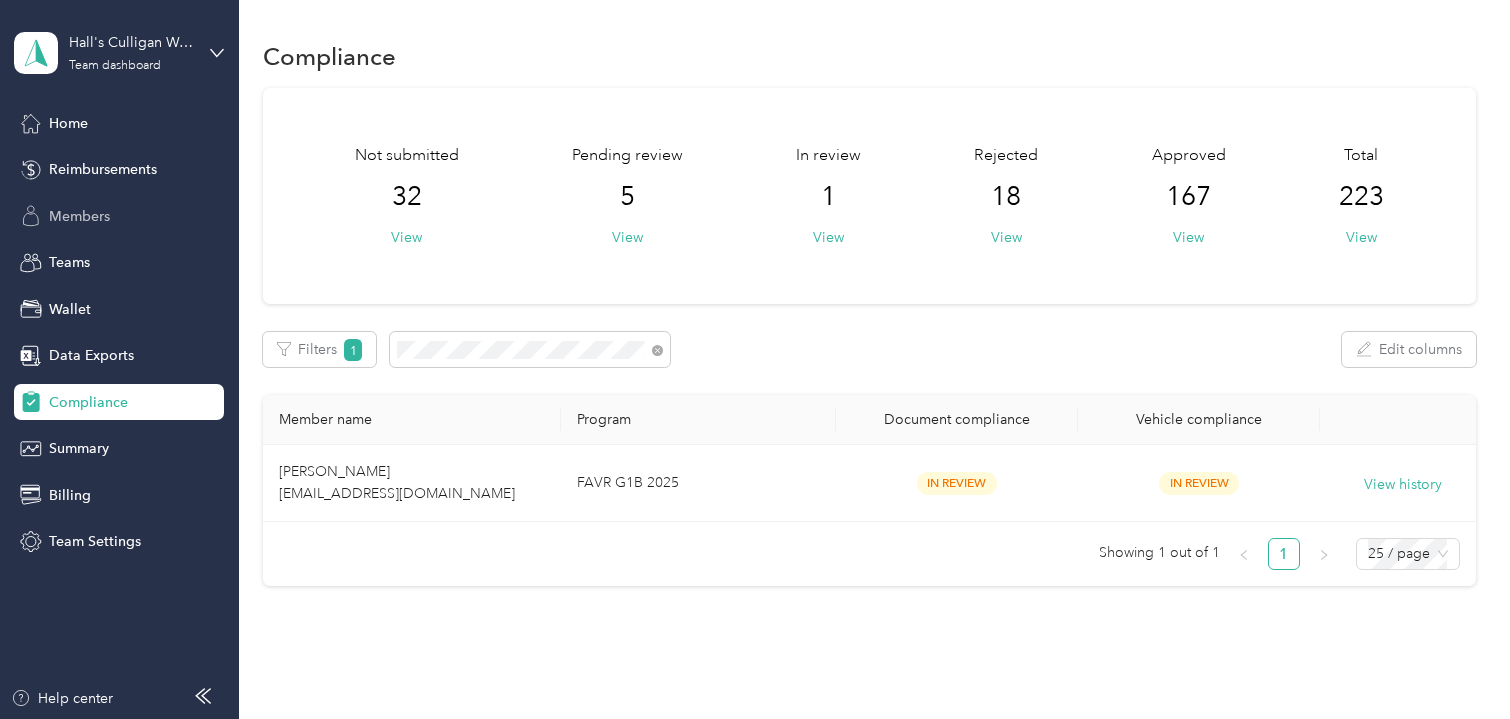 click on "Members" at bounding box center [79, 216] 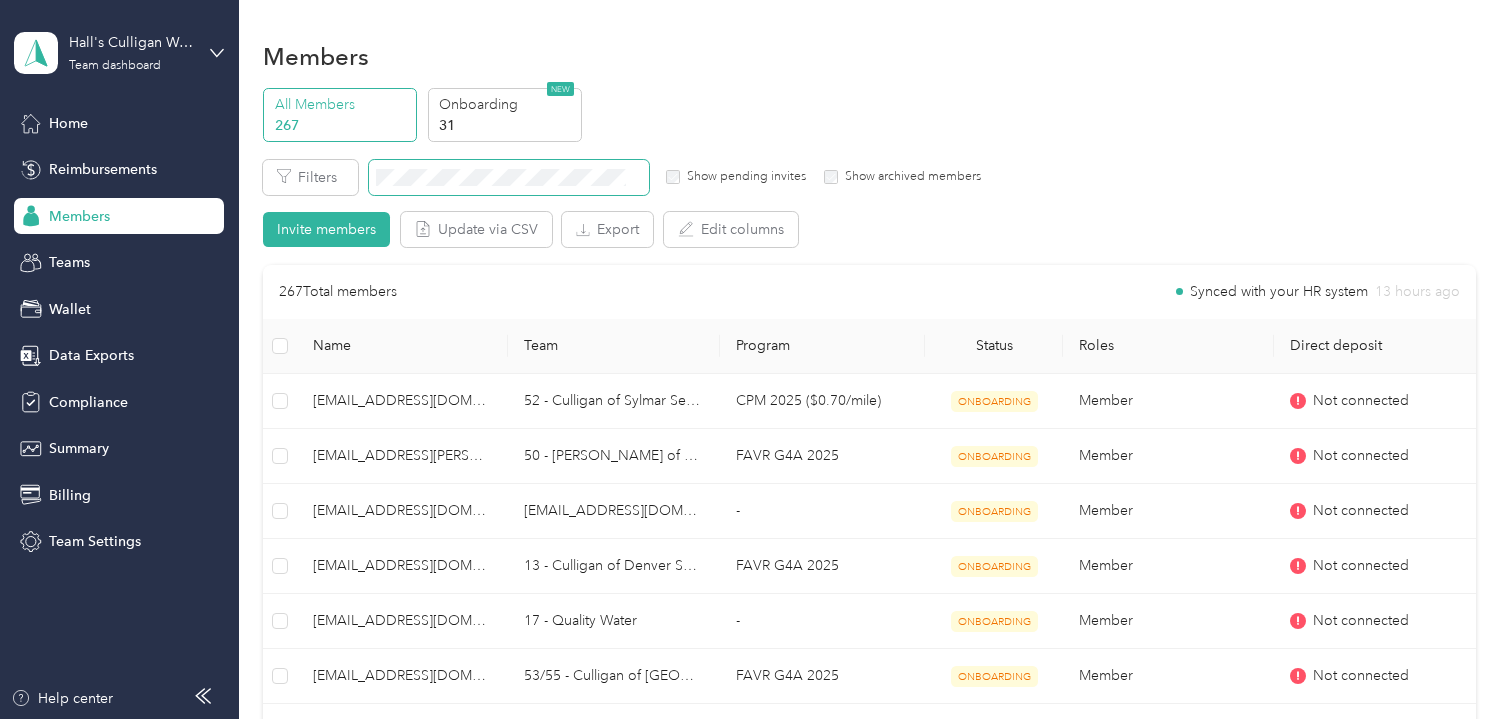 click at bounding box center (509, 177) 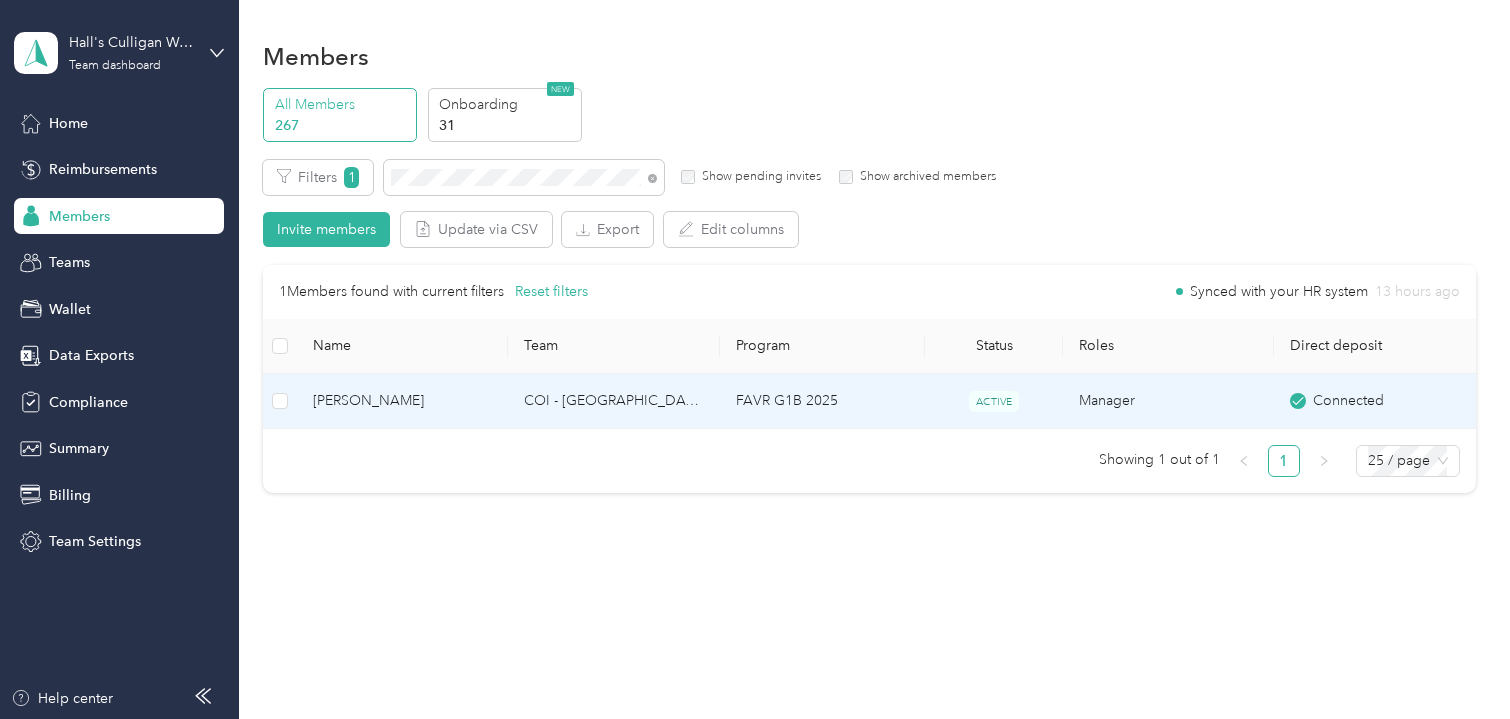 click on "Daniel Taylor" at bounding box center (402, 401) 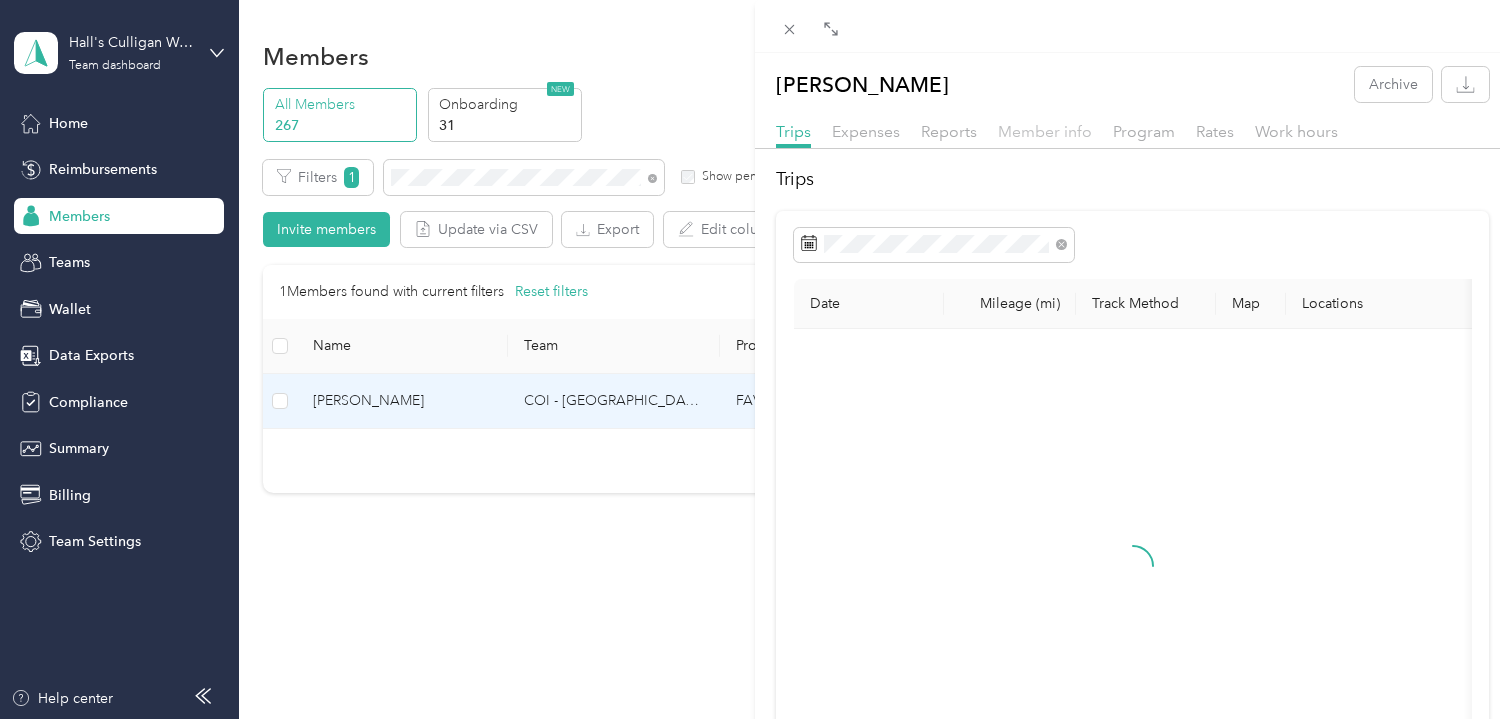 click on "Member info" at bounding box center [1045, 131] 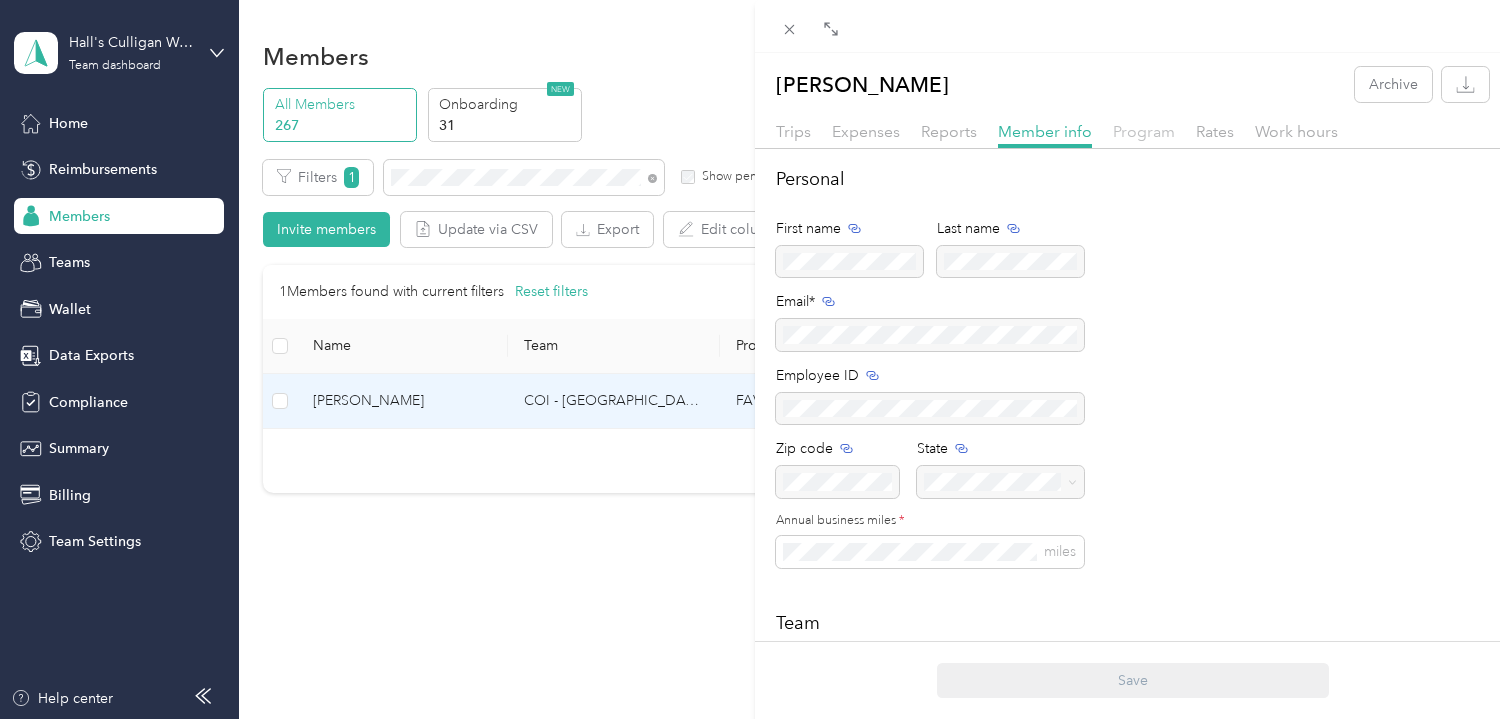 click on "Program" at bounding box center (1144, 131) 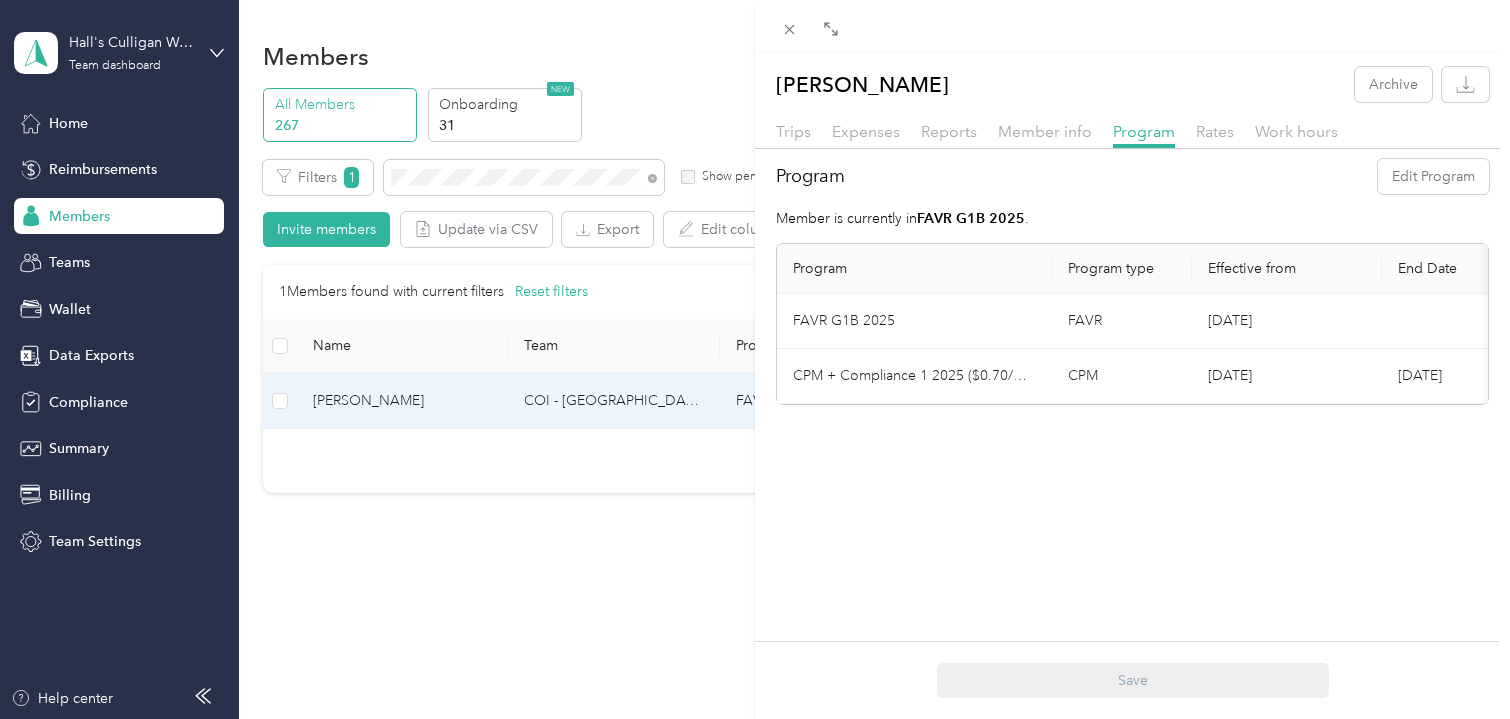 click on "Daniel Taylor Archive Trips Expenses Reports Member info Program Rates Work hours Program Edit Program Member is currently in  FAVR G1B 2025 . Program Program type Effective from End Date           FAVR G1B 2025 FAVR Mar. 1, 2025 Delete CPM + Compliance 1 2025 ($0.70/mile) CPM Feb. 12, 2025 Feb. 28, 2025 Delete Save" at bounding box center (755, 359) 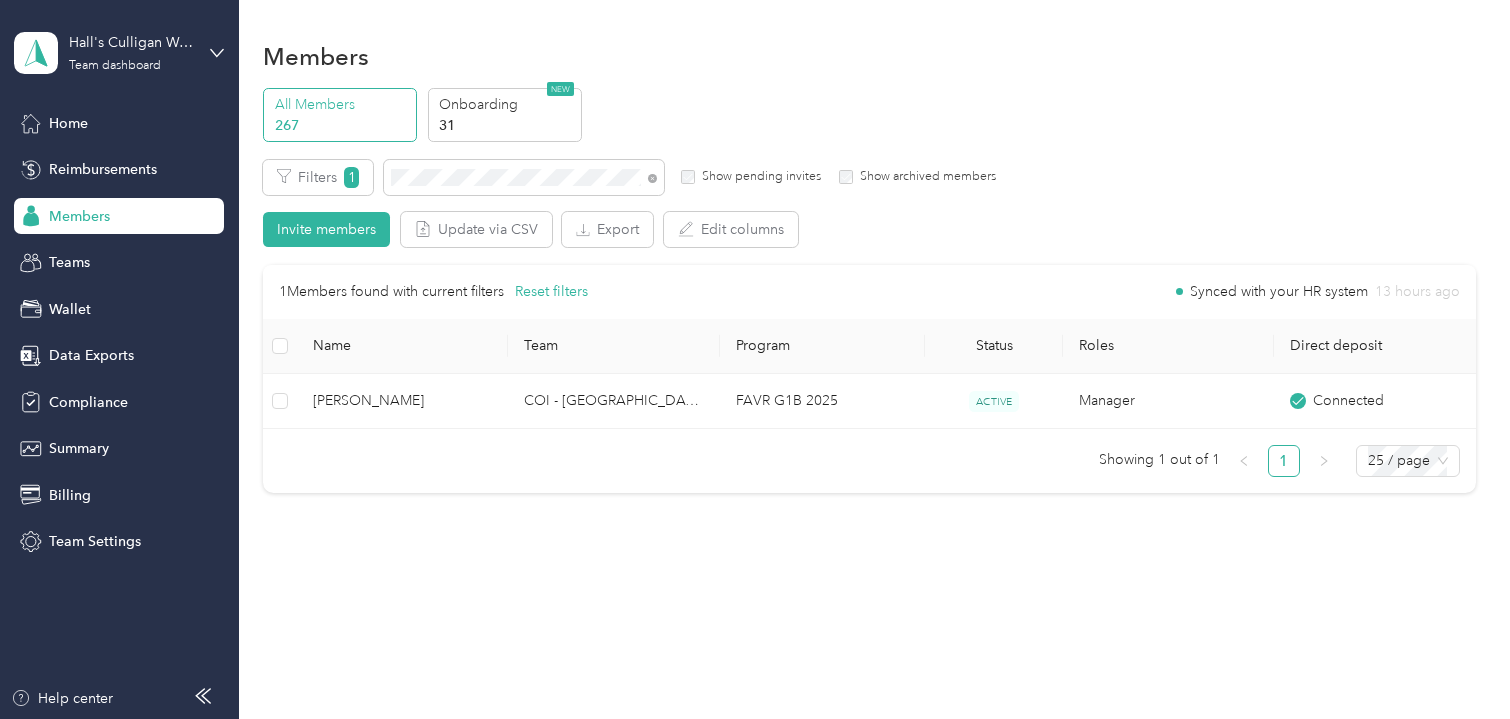 click at bounding box center (755, 359) 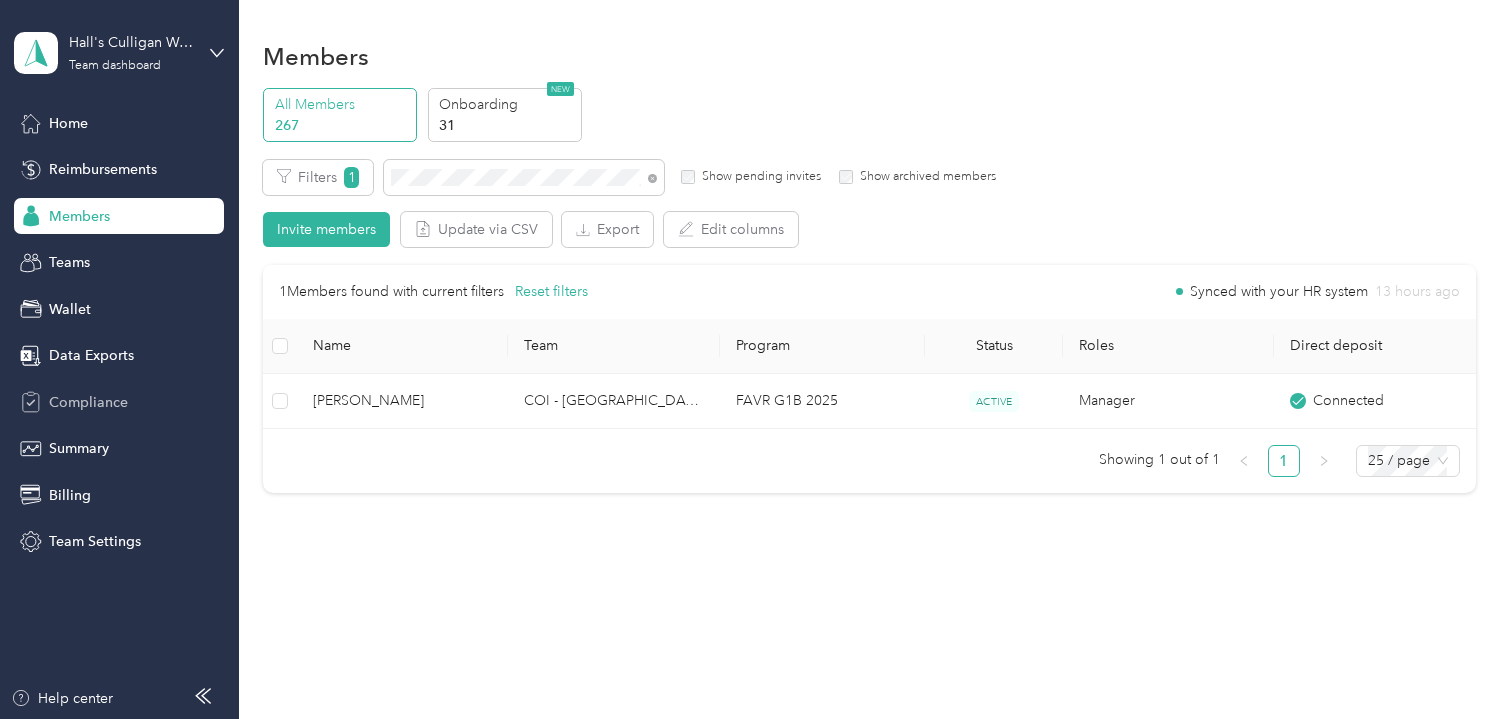 click on "Compliance" at bounding box center (119, 402) 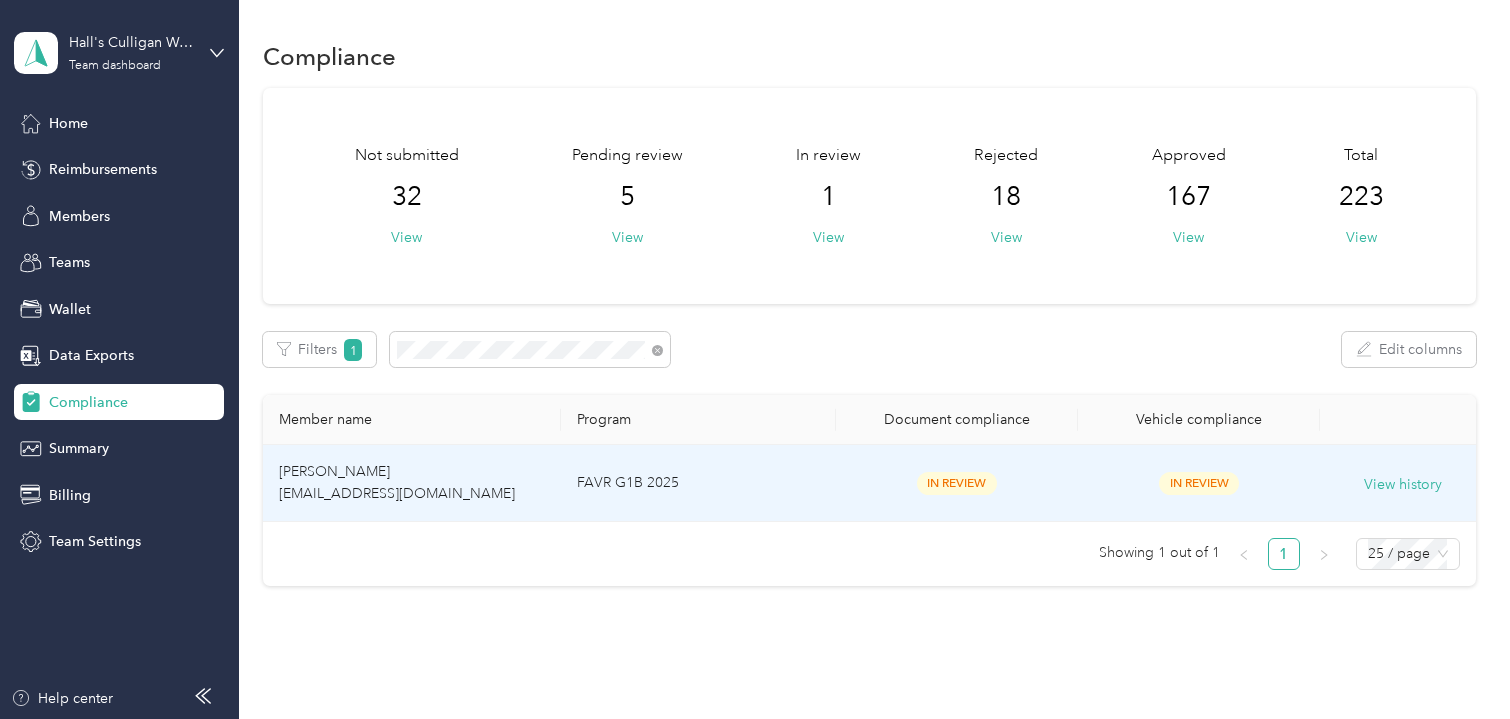 click on "FAVR G1B 2025" at bounding box center (698, 483) 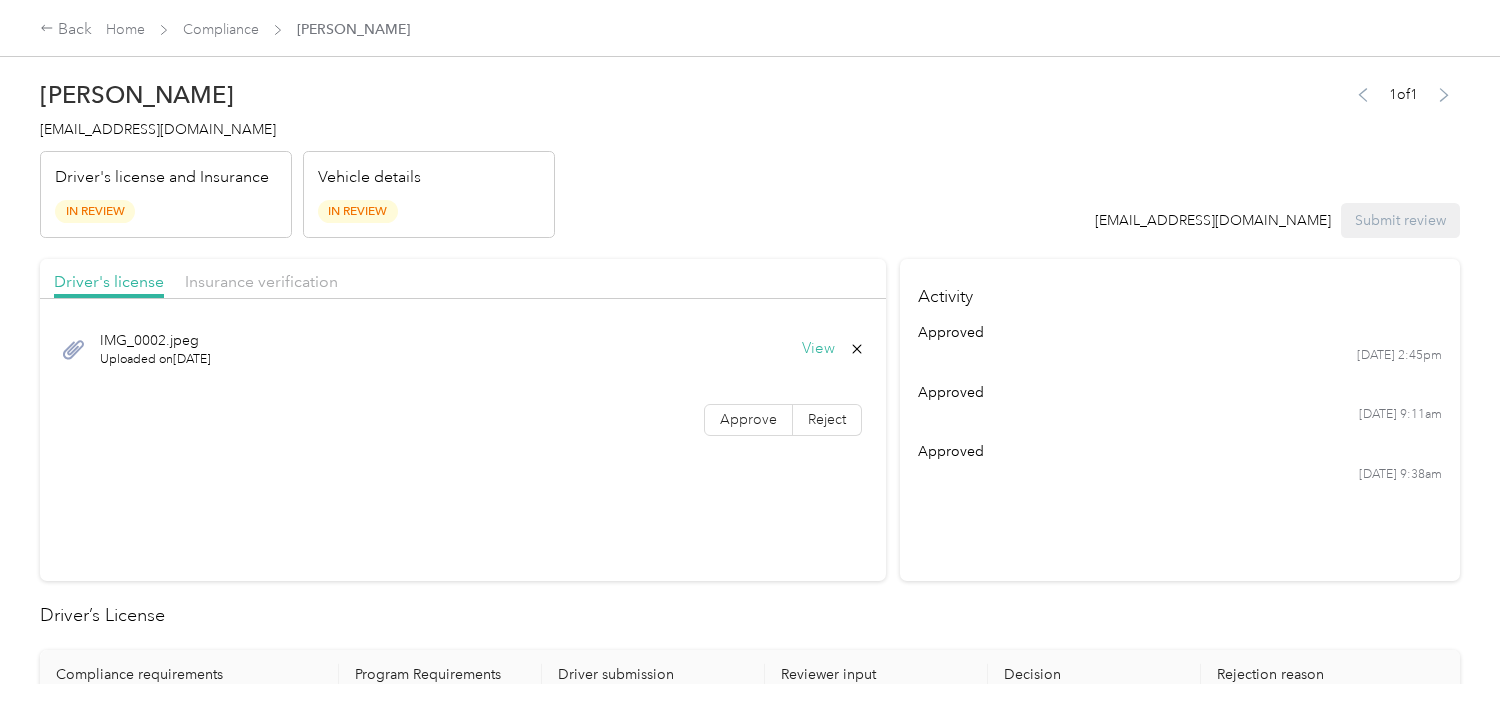 click on "Vehicle details In Review" at bounding box center (429, 195) 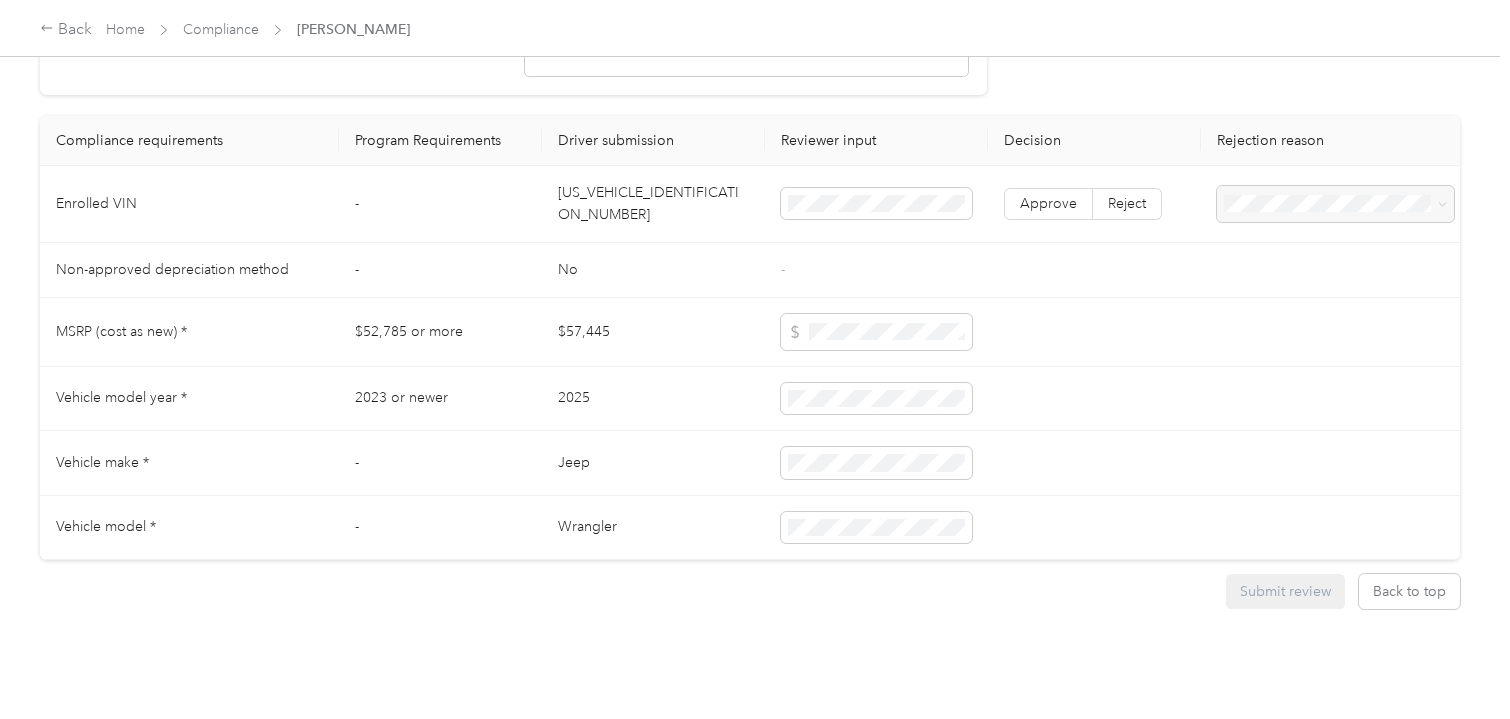 scroll, scrollTop: 1799, scrollLeft: 0, axis: vertical 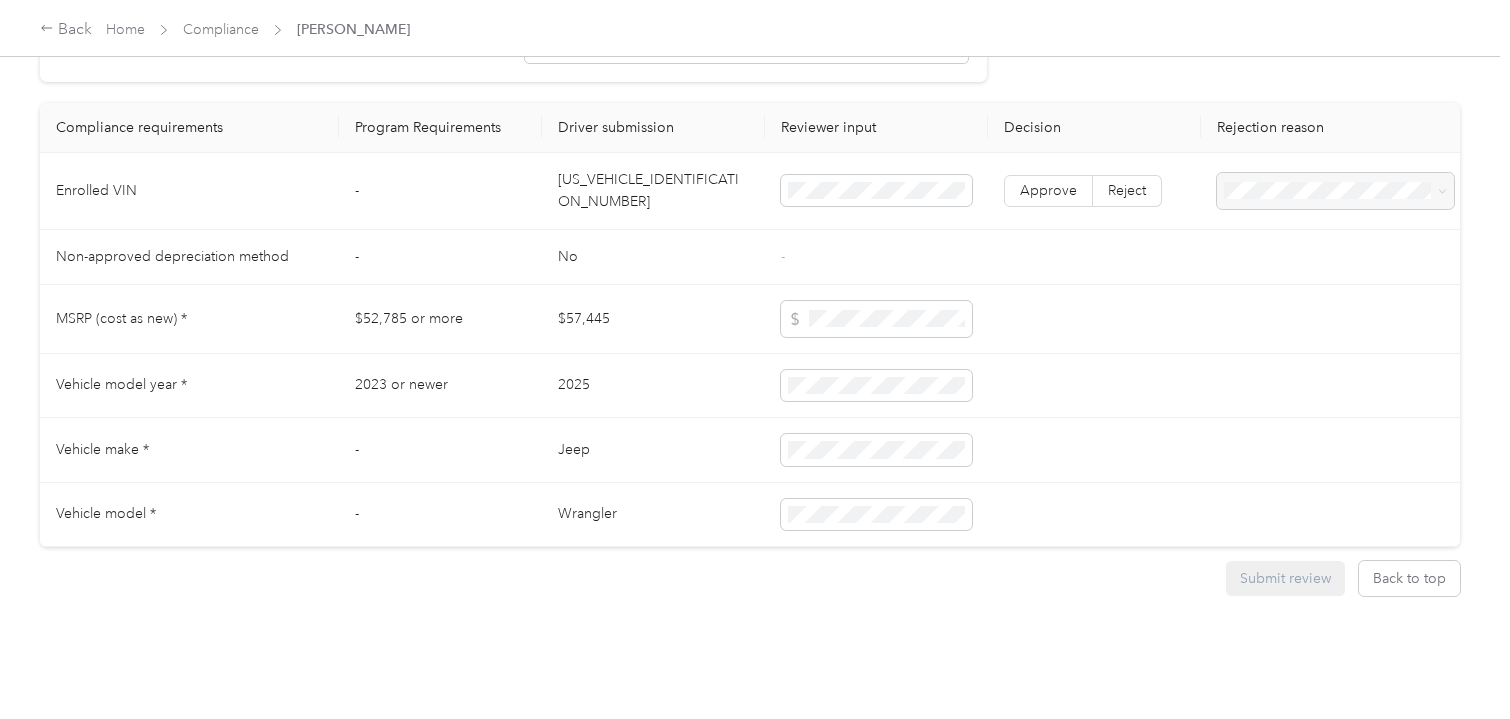 click on "Submit review Back to top" at bounding box center [750, 578] 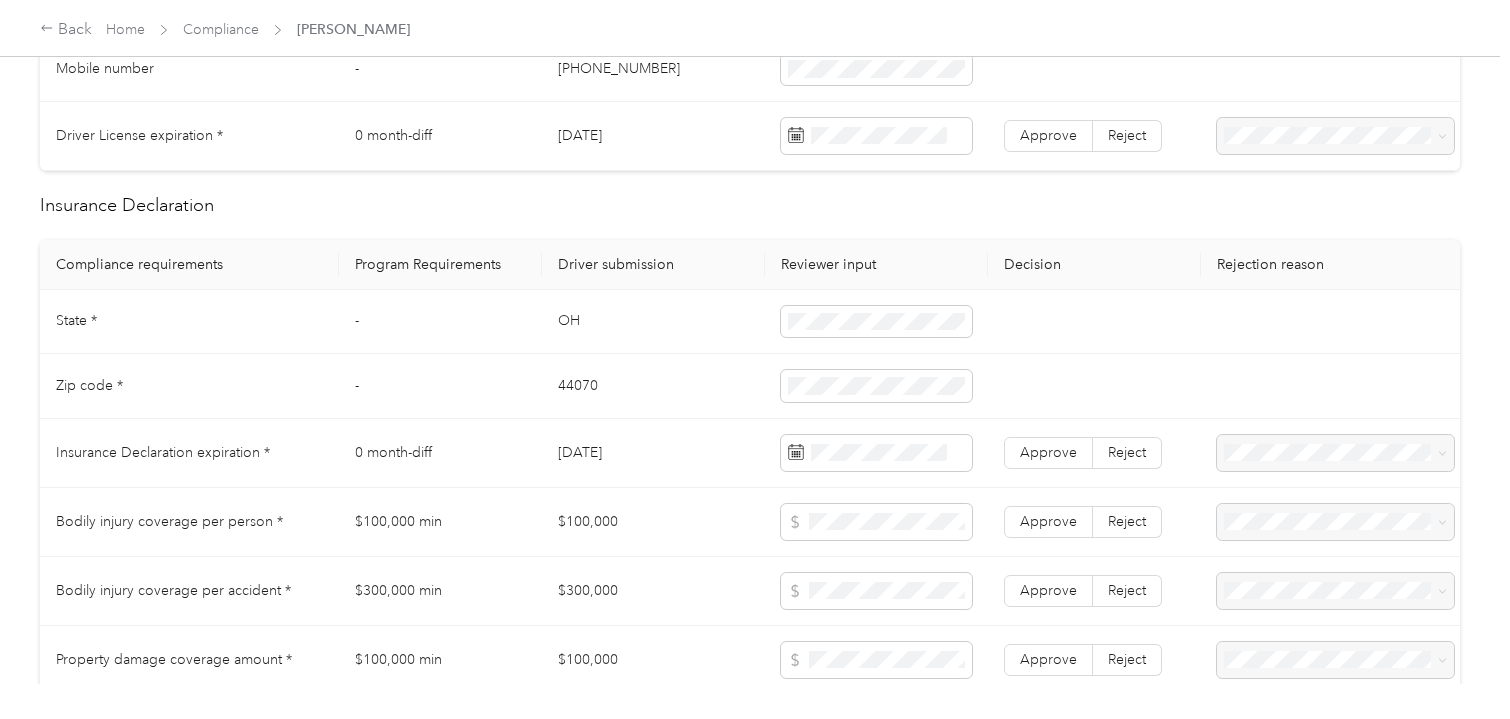scroll, scrollTop: 0, scrollLeft: 0, axis: both 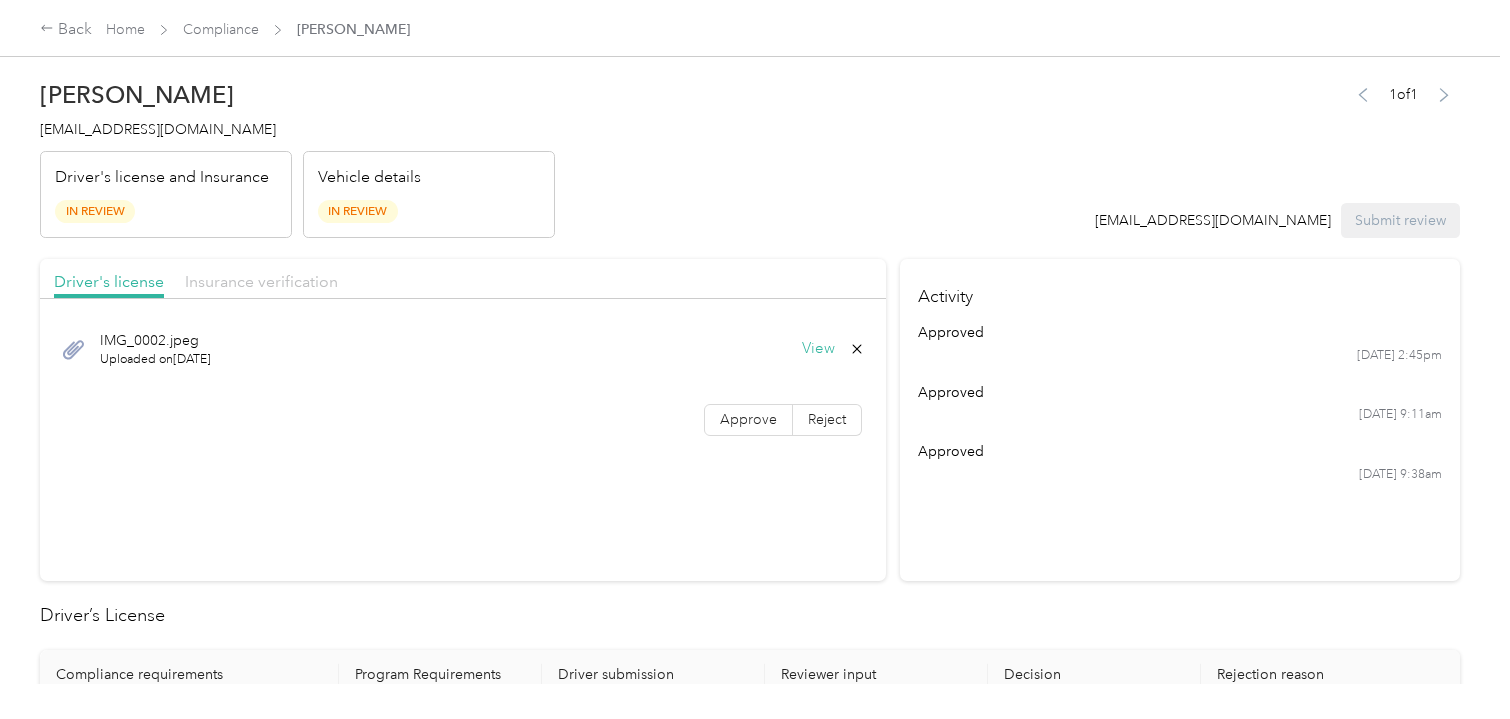click on "Insurance verification" at bounding box center [261, 281] 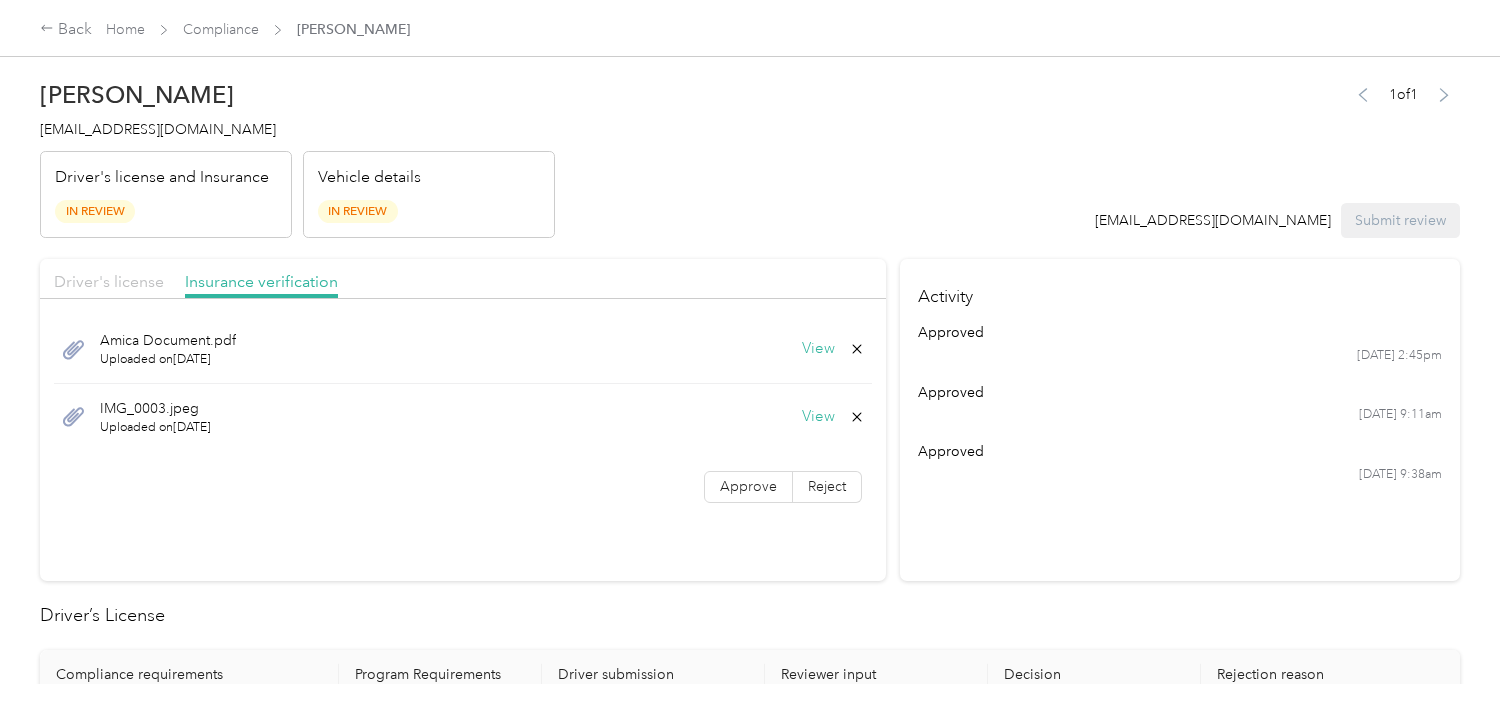 click on "Driver's license" at bounding box center [109, 281] 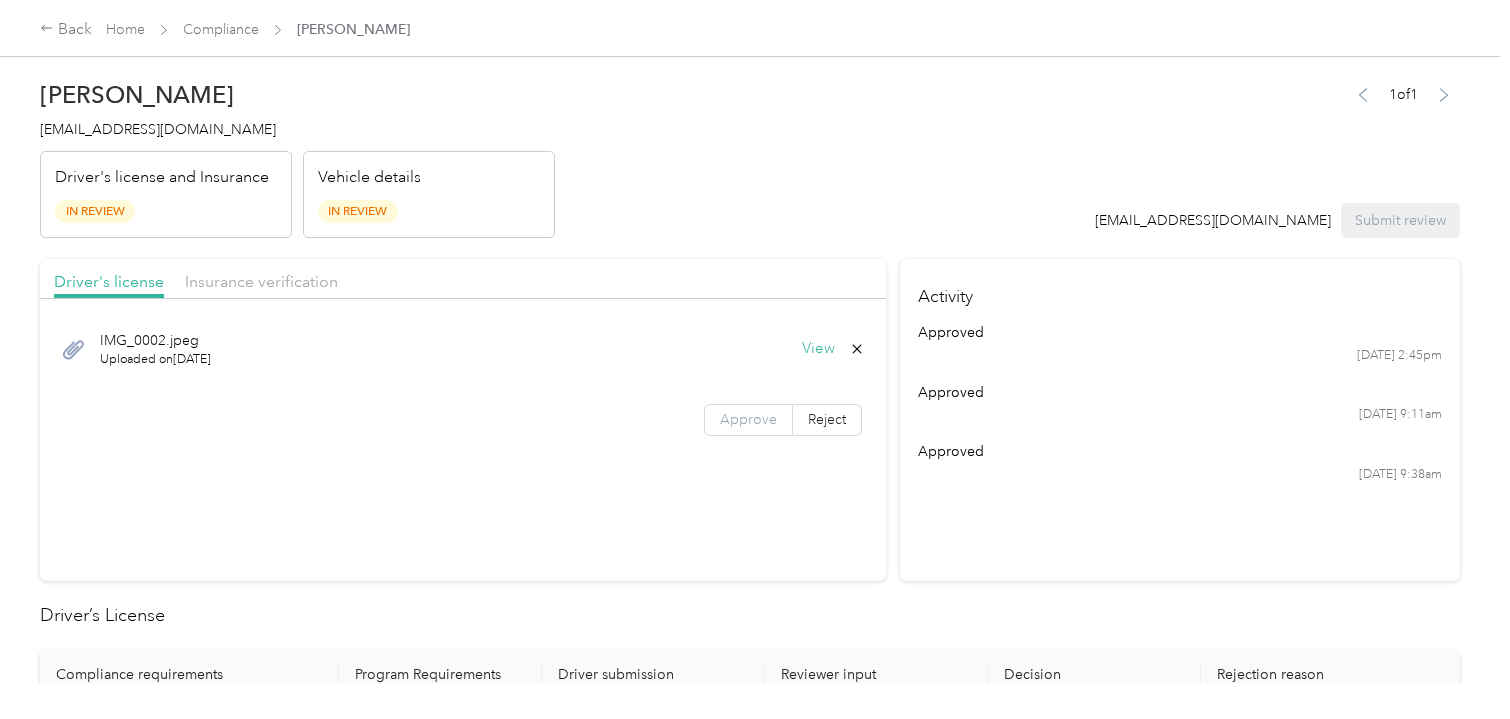 click on "Approve" at bounding box center (748, 420) 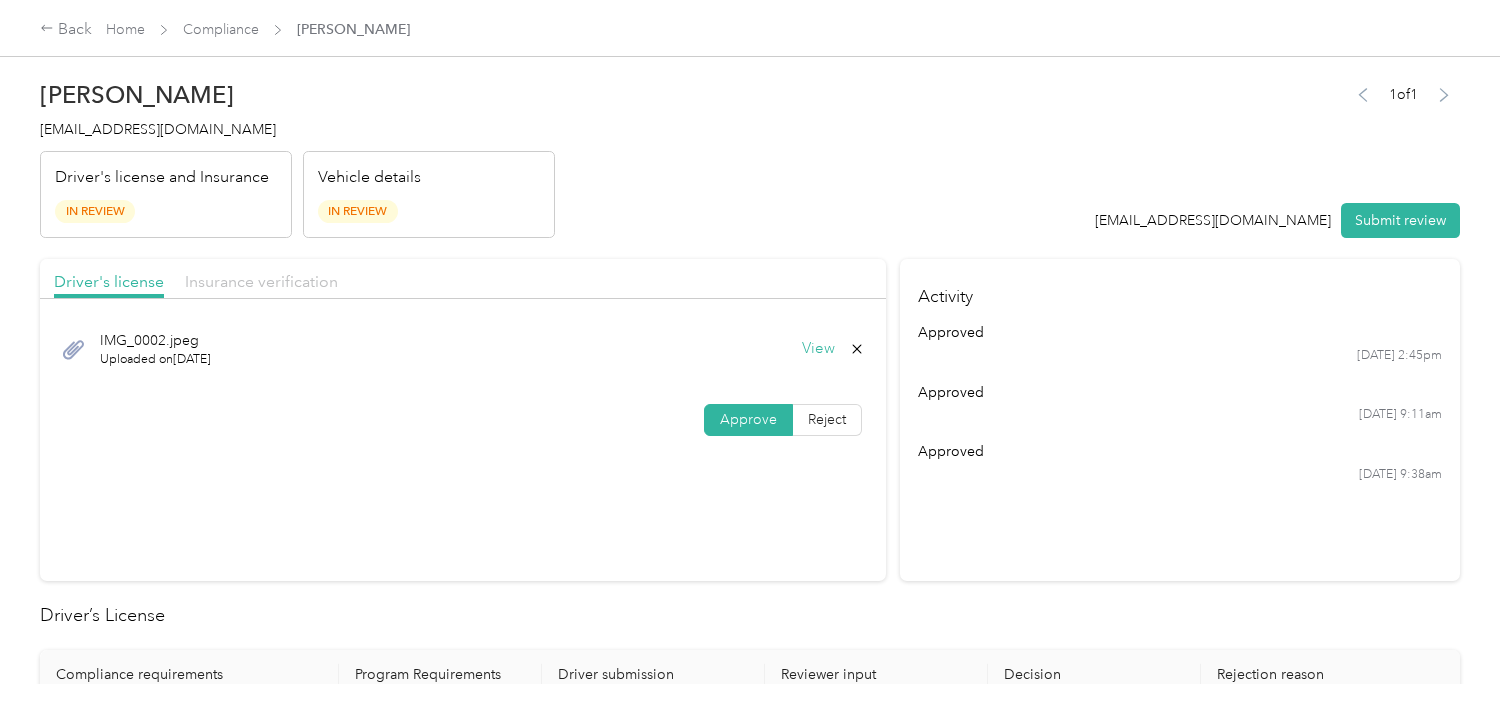 click on "Insurance verification" at bounding box center [261, 281] 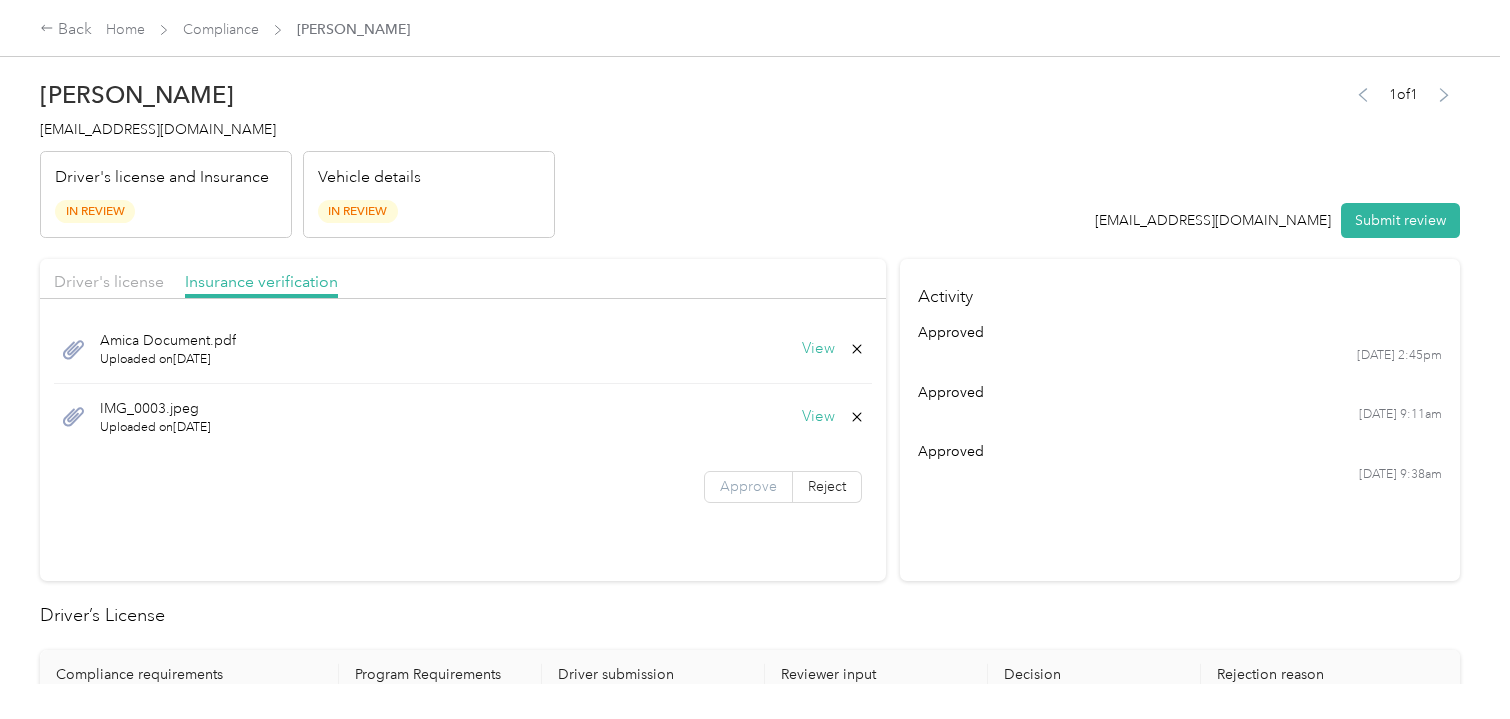 click on "Approve" at bounding box center (748, 486) 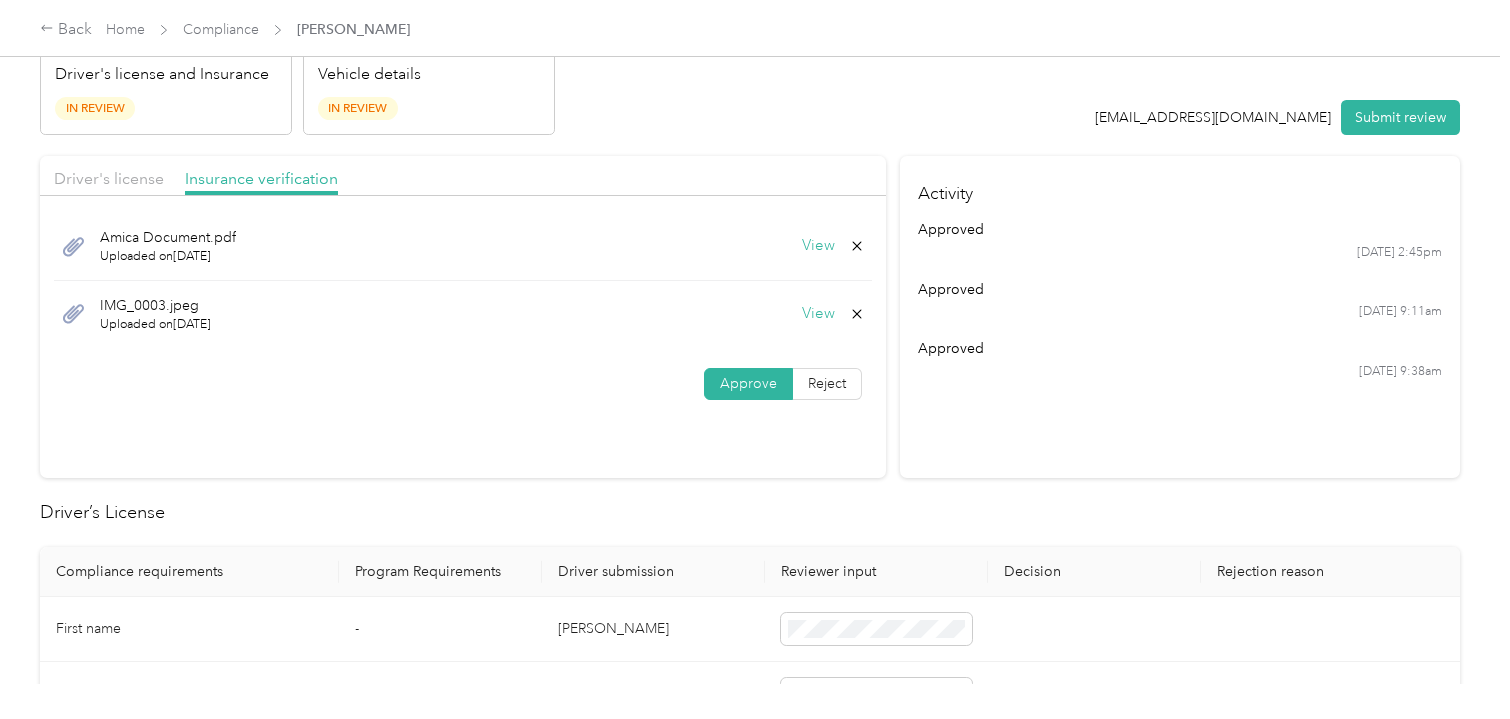 scroll, scrollTop: 82, scrollLeft: 0, axis: vertical 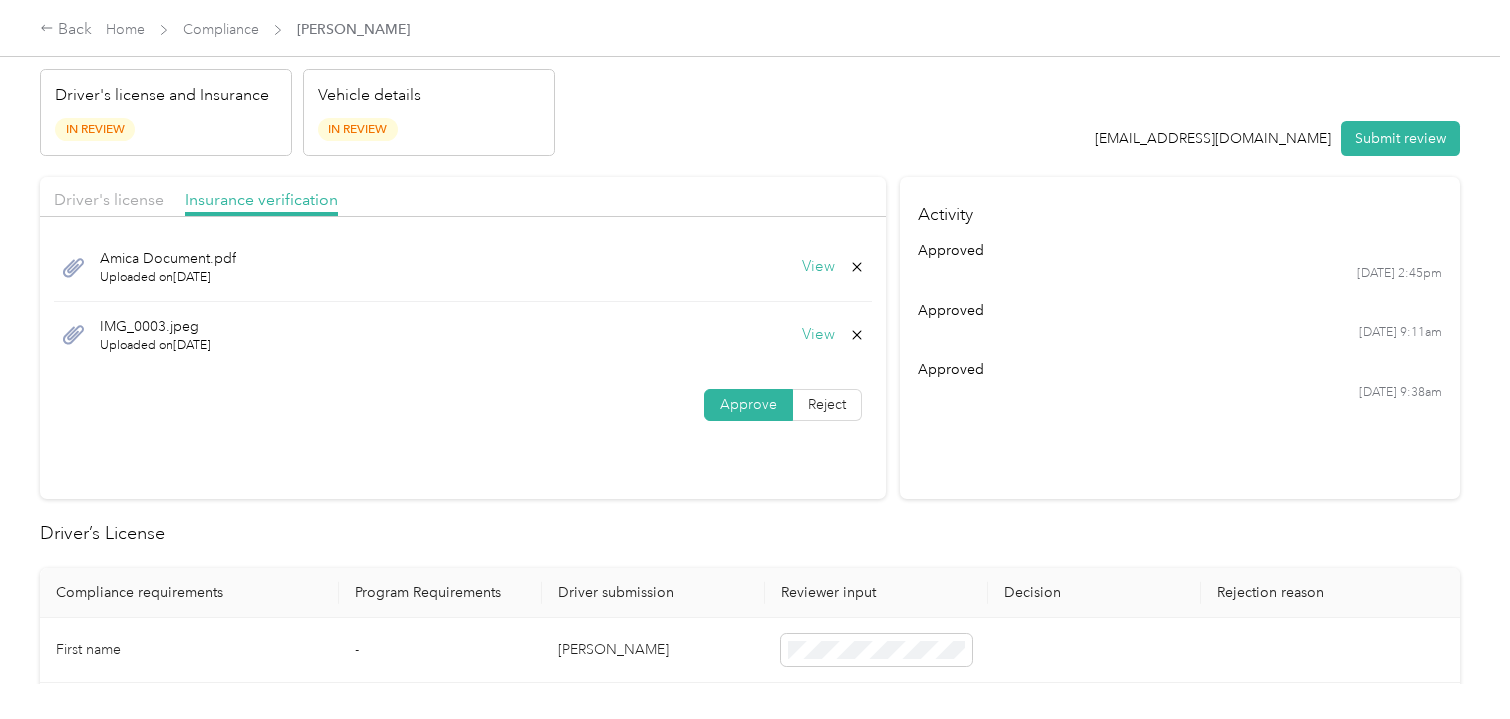 click on "Driver's license Insurance verification" at bounding box center (463, 197) 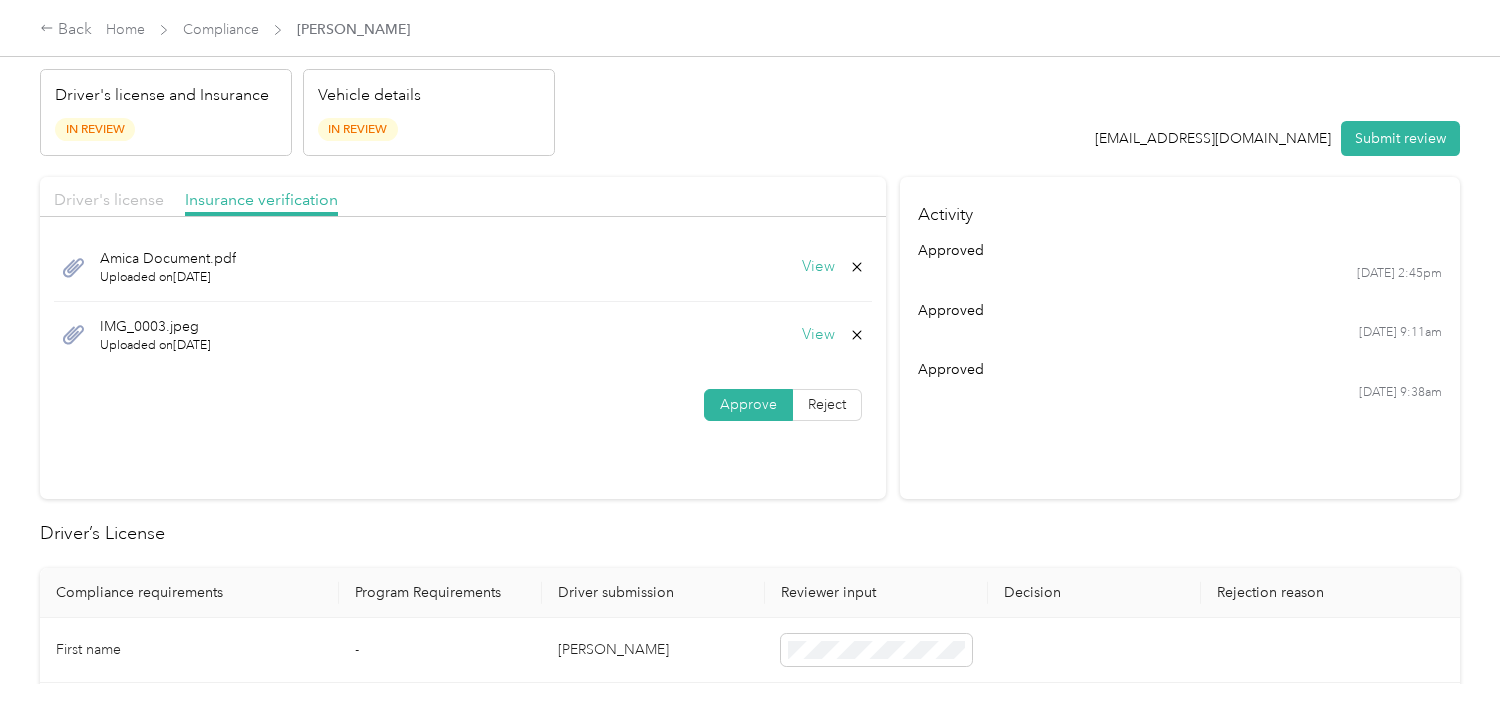 click on "Driver's license" at bounding box center (109, 199) 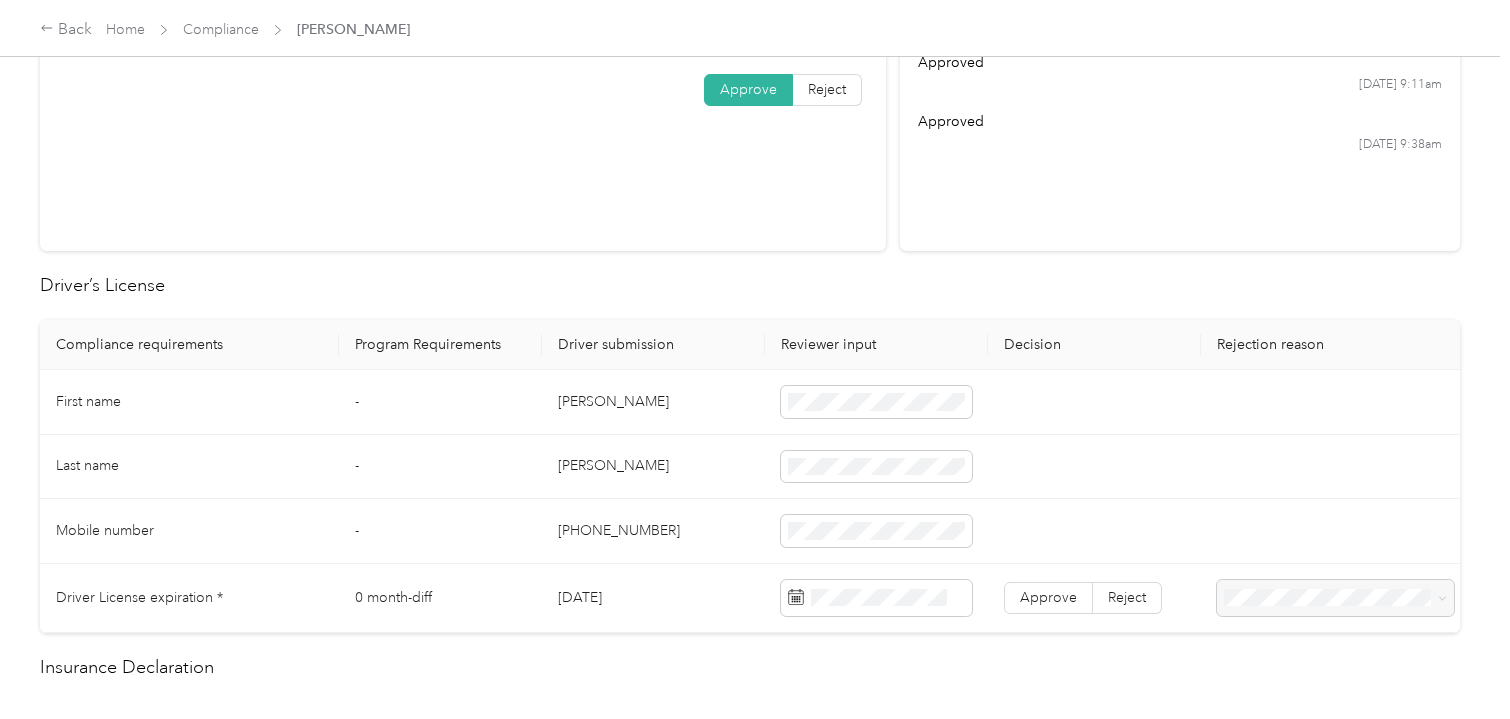 scroll, scrollTop: 642, scrollLeft: 0, axis: vertical 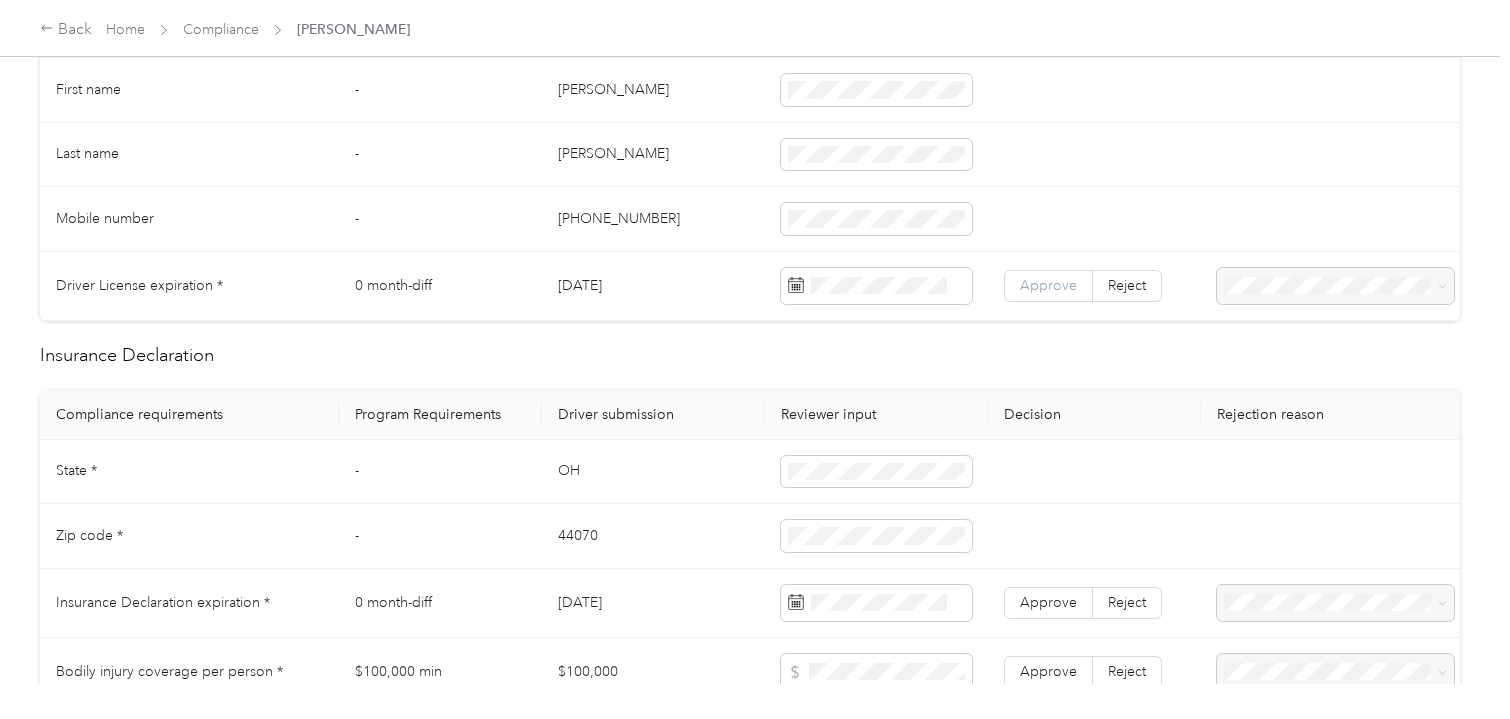 click on "Approve" at bounding box center [1048, 286] 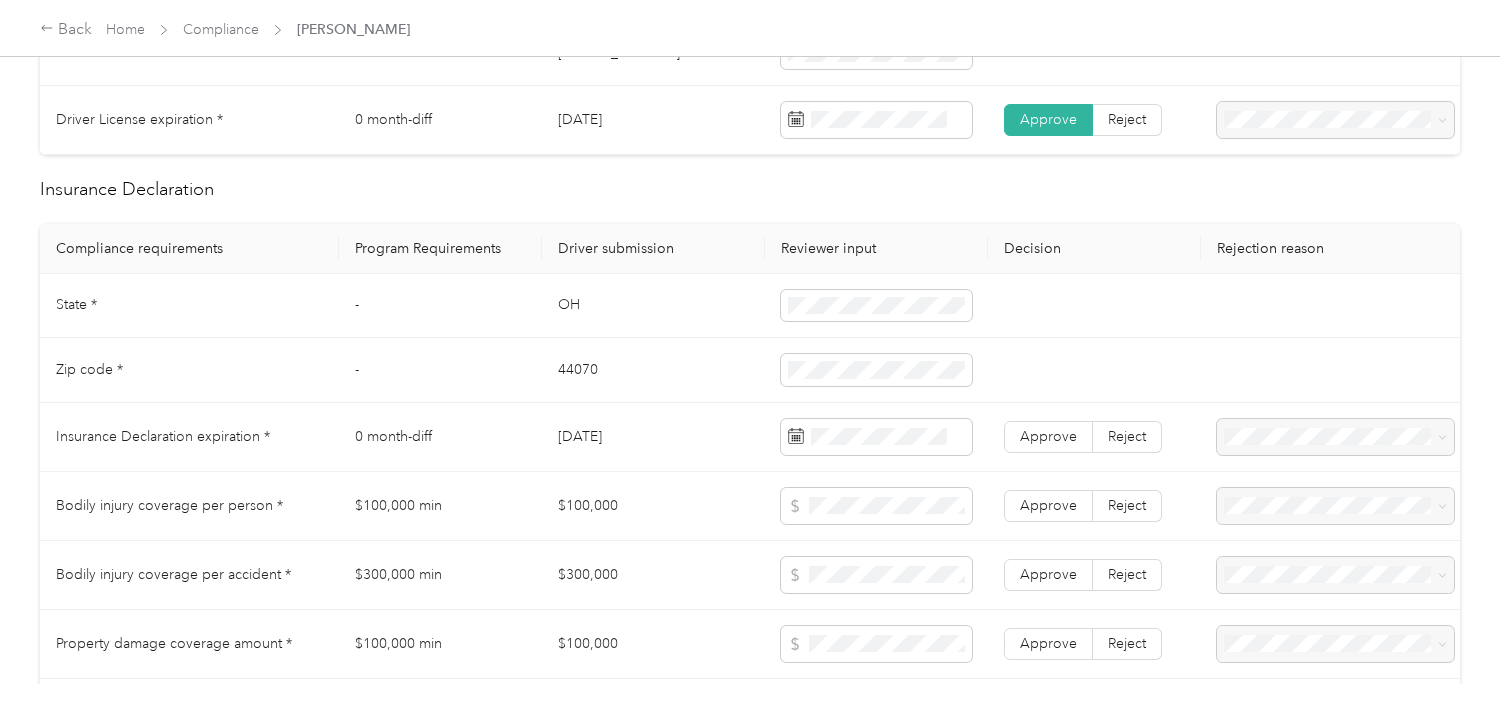 scroll, scrollTop: 844, scrollLeft: 0, axis: vertical 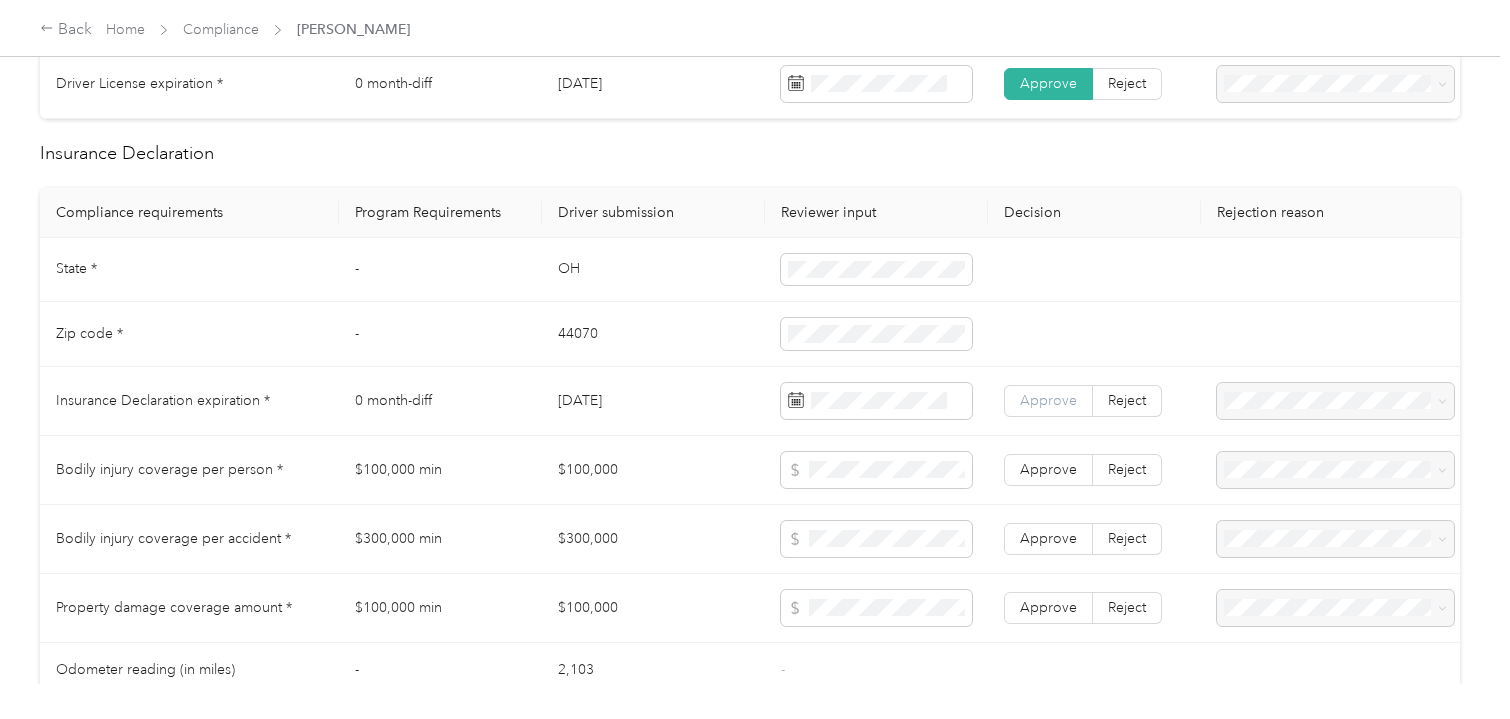 click on "Approve" at bounding box center [1048, 400] 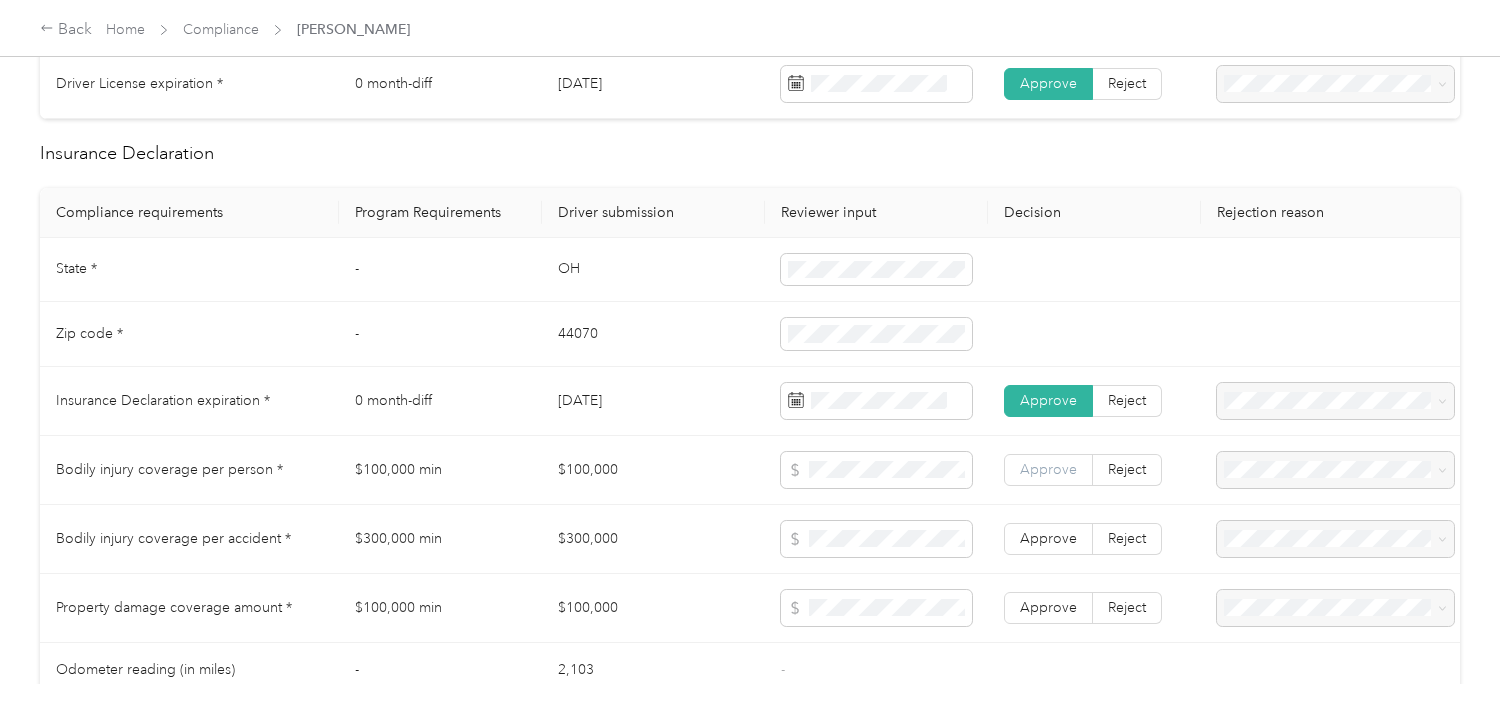 click on "Approve" at bounding box center [1048, 470] 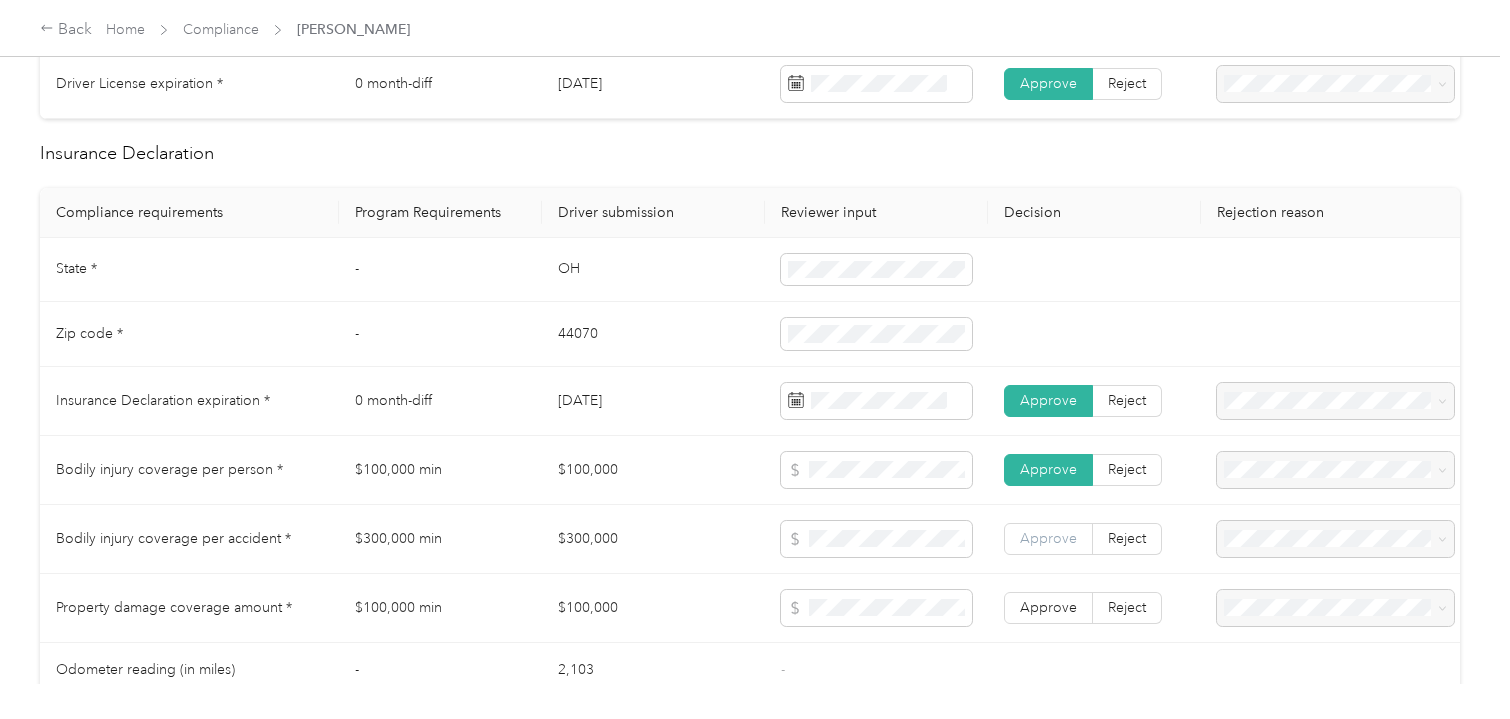 click on "Approve" at bounding box center (1048, 539) 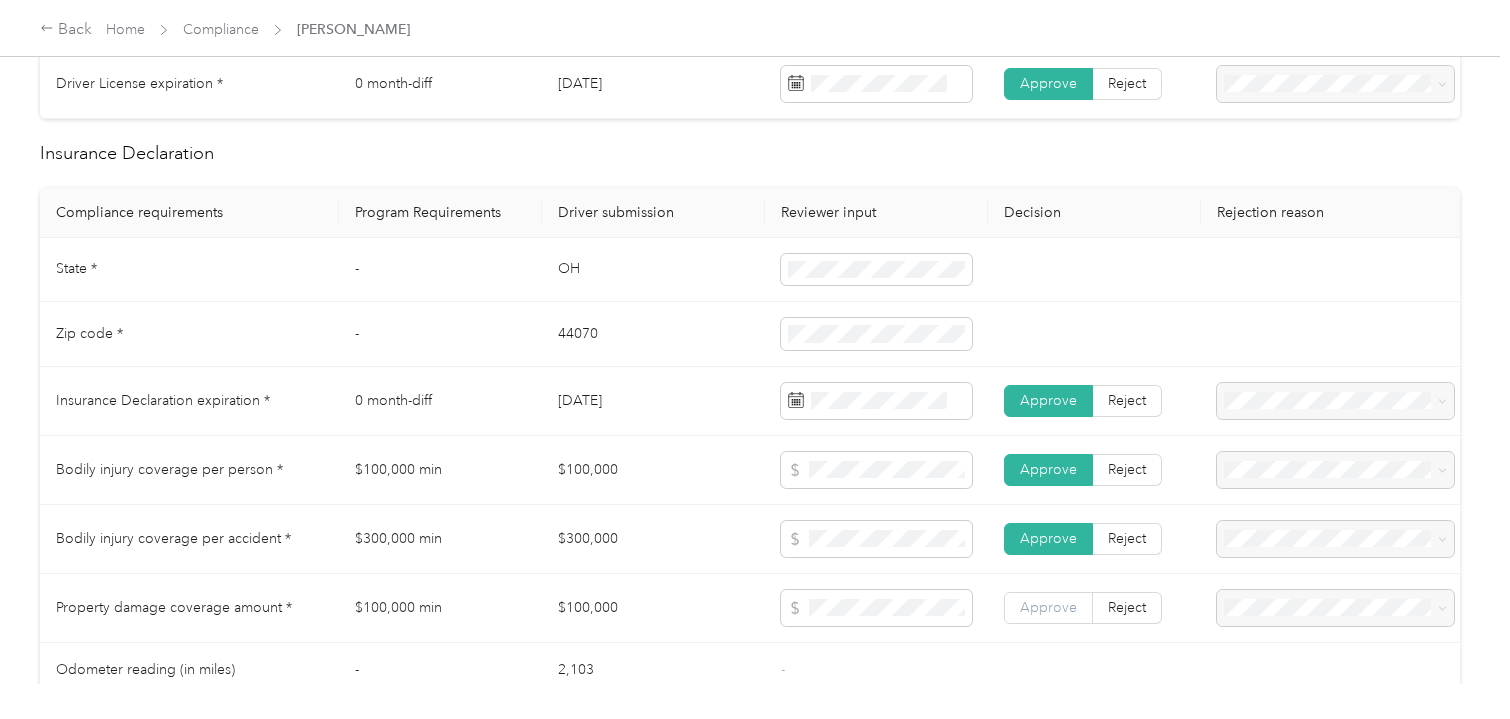 click on "Approve" at bounding box center (1048, 608) 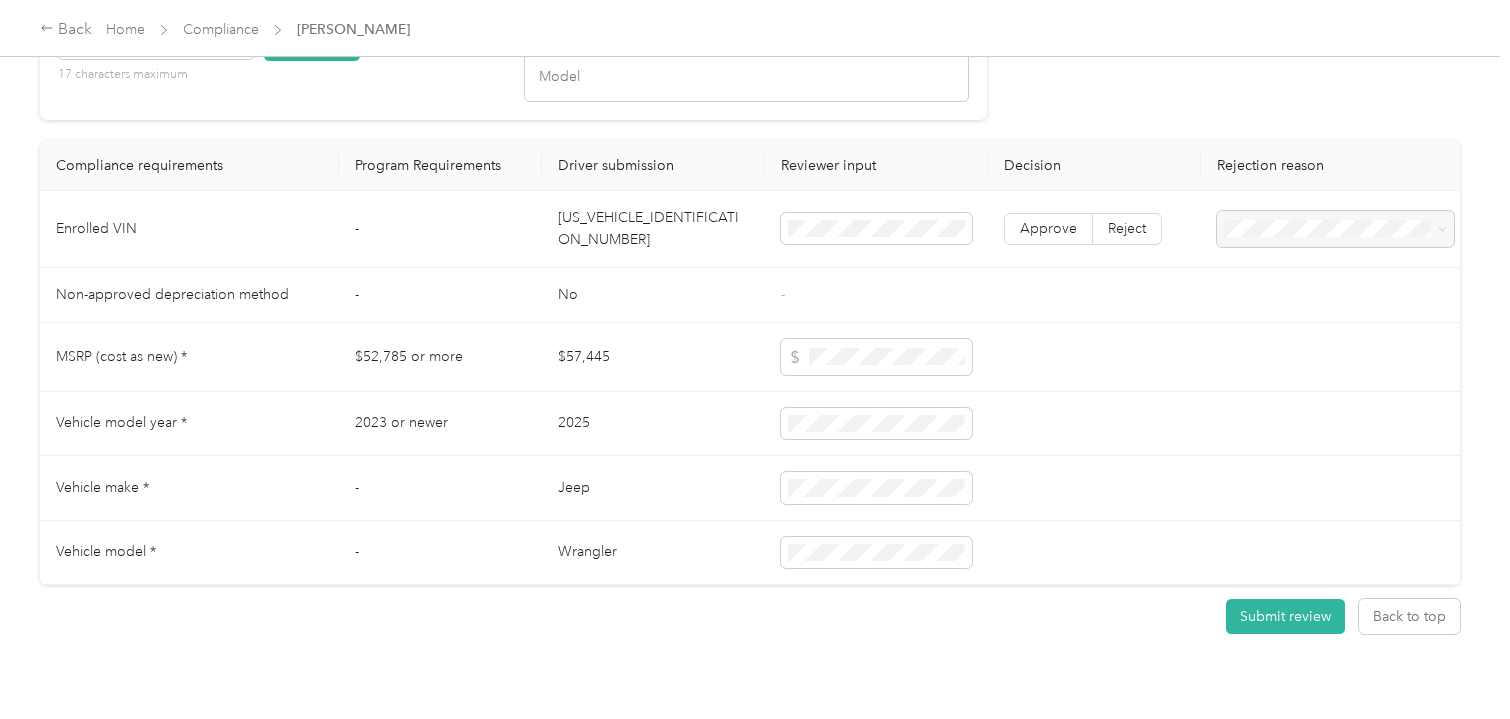 scroll, scrollTop: 1762, scrollLeft: 0, axis: vertical 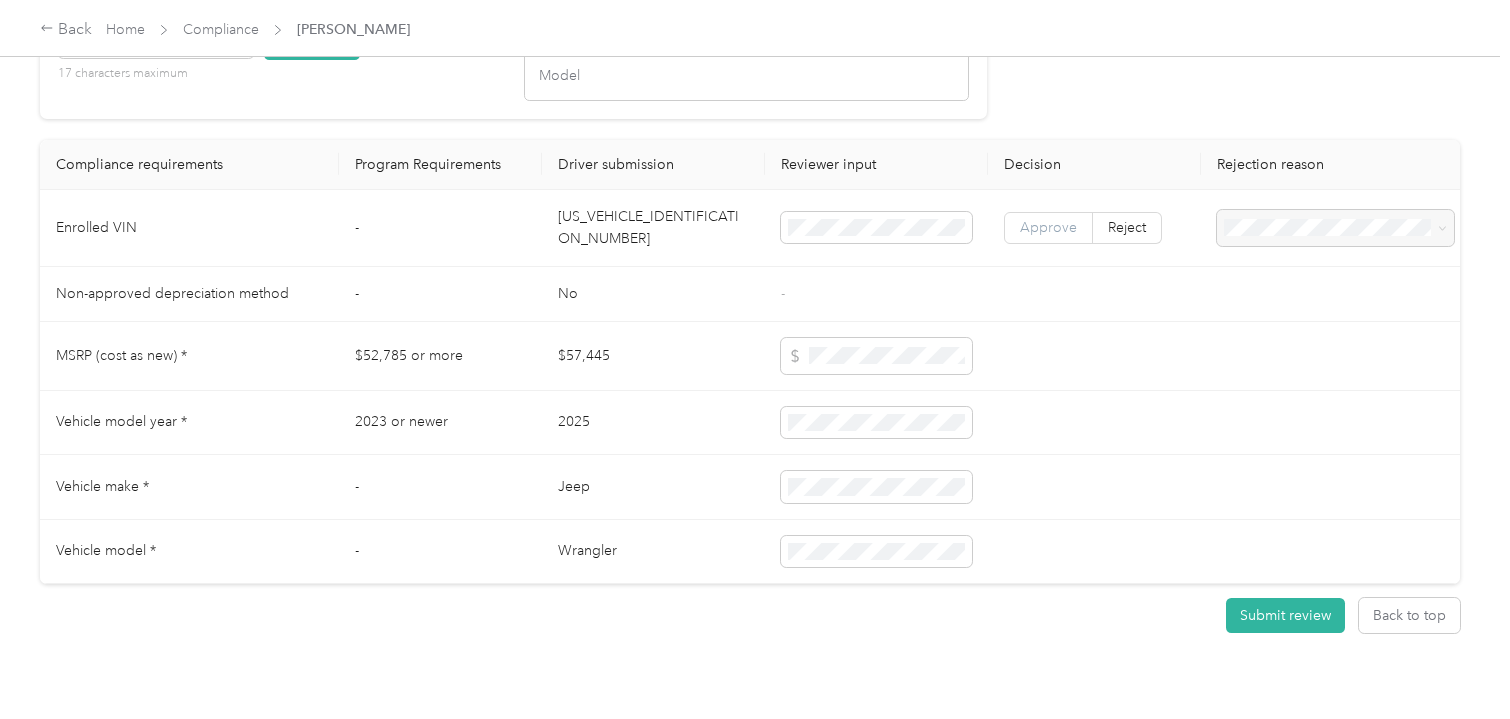 click on "Approve" at bounding box center [1048, 227] 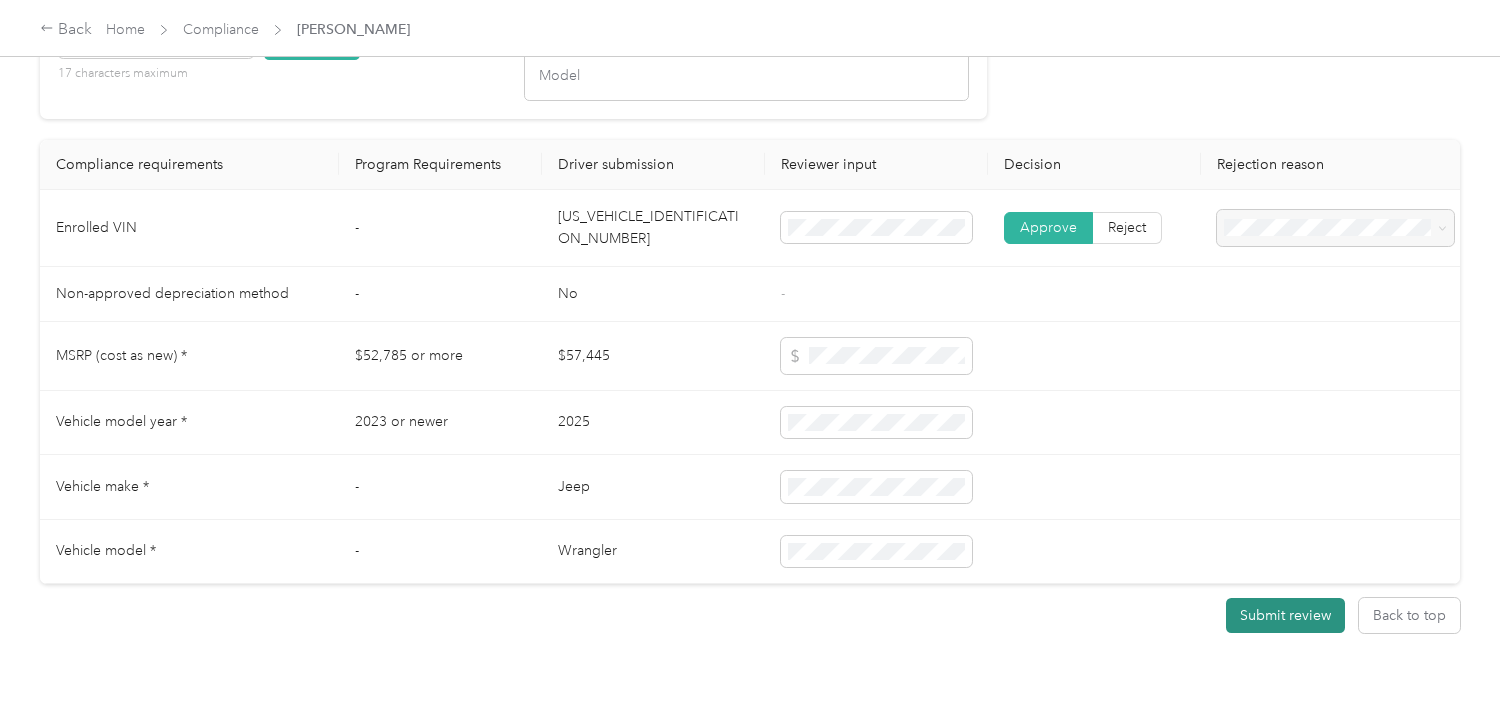 click on "Submit review" at bounding box center (1285, 615) 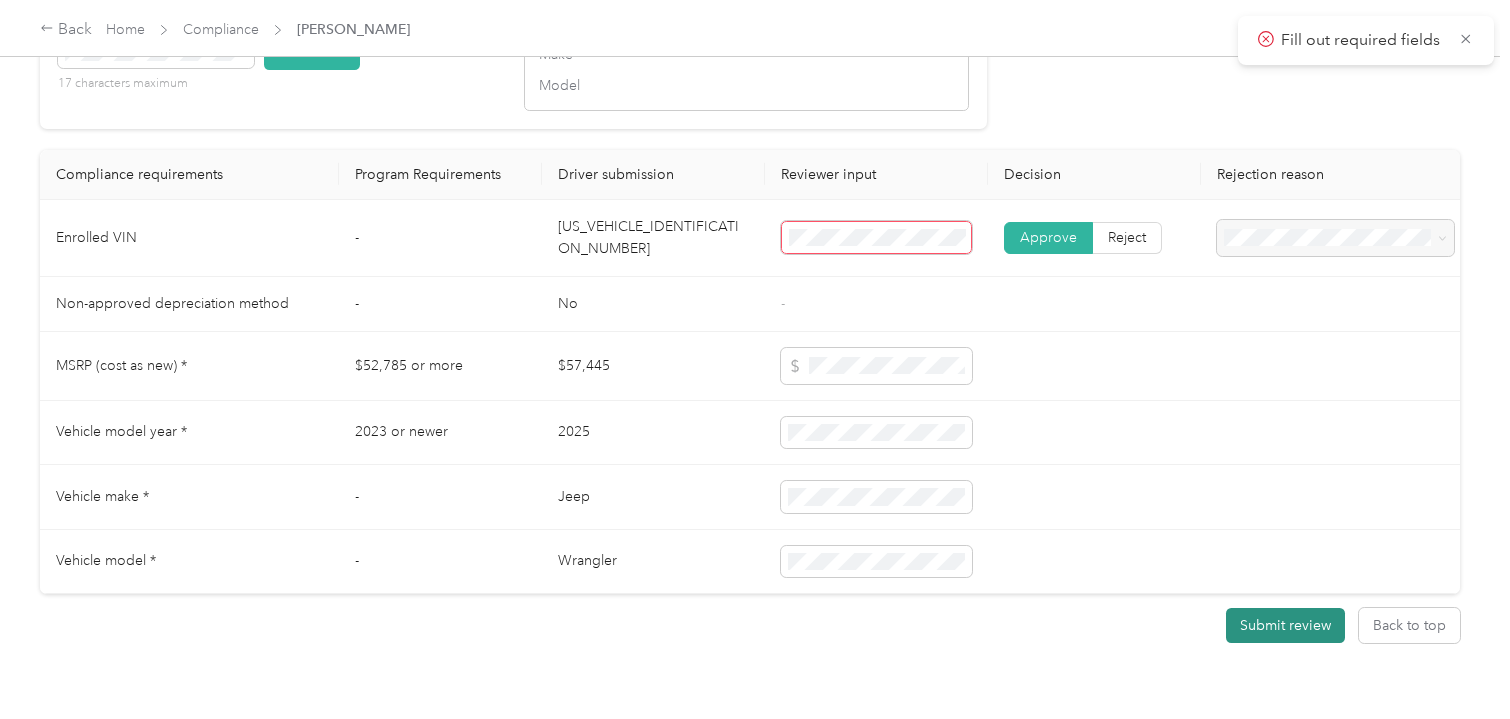 scroll, scrollTop: 1772, scrollLeft: 0, axis: vertical 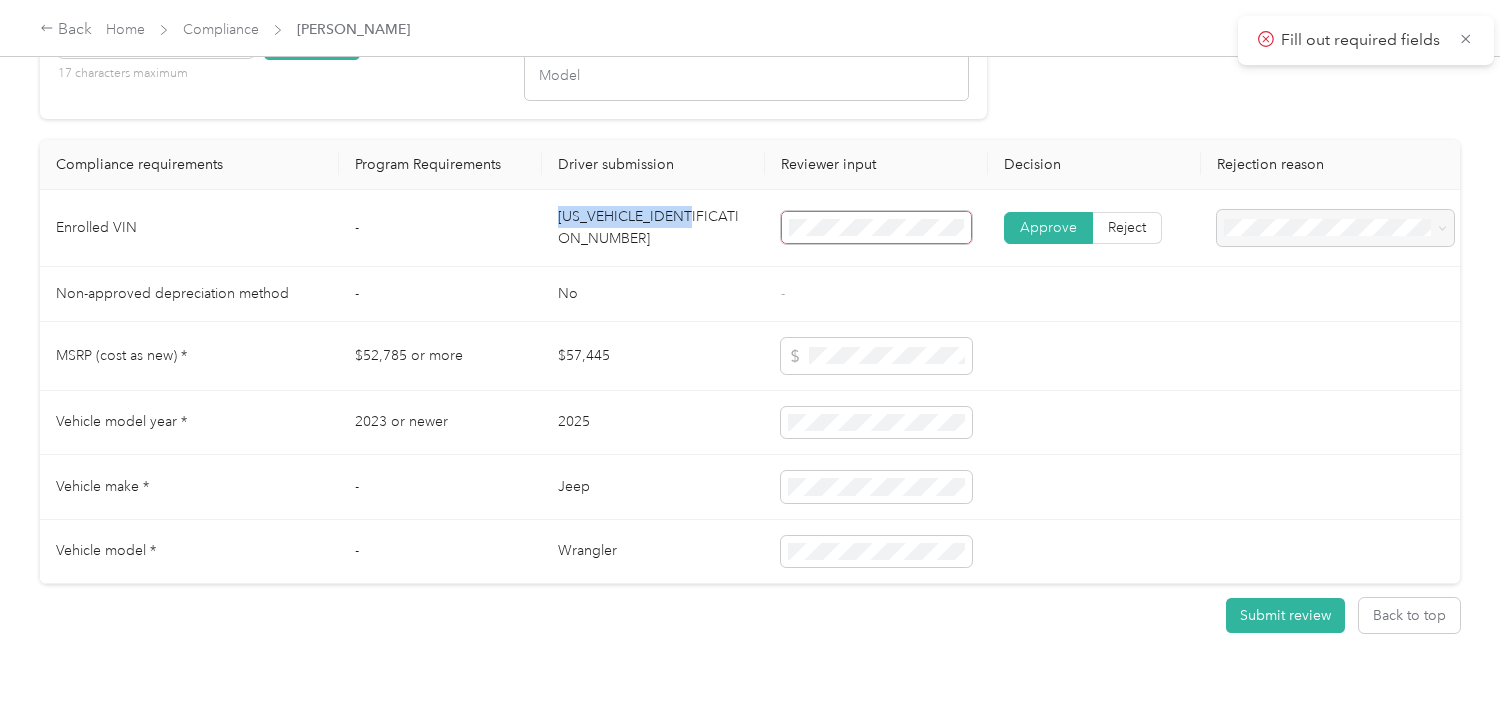 drag, startPoint x: 705, startPoint y: 217, endPoint x: 550, endPoint y: 218, distance: 155.00322 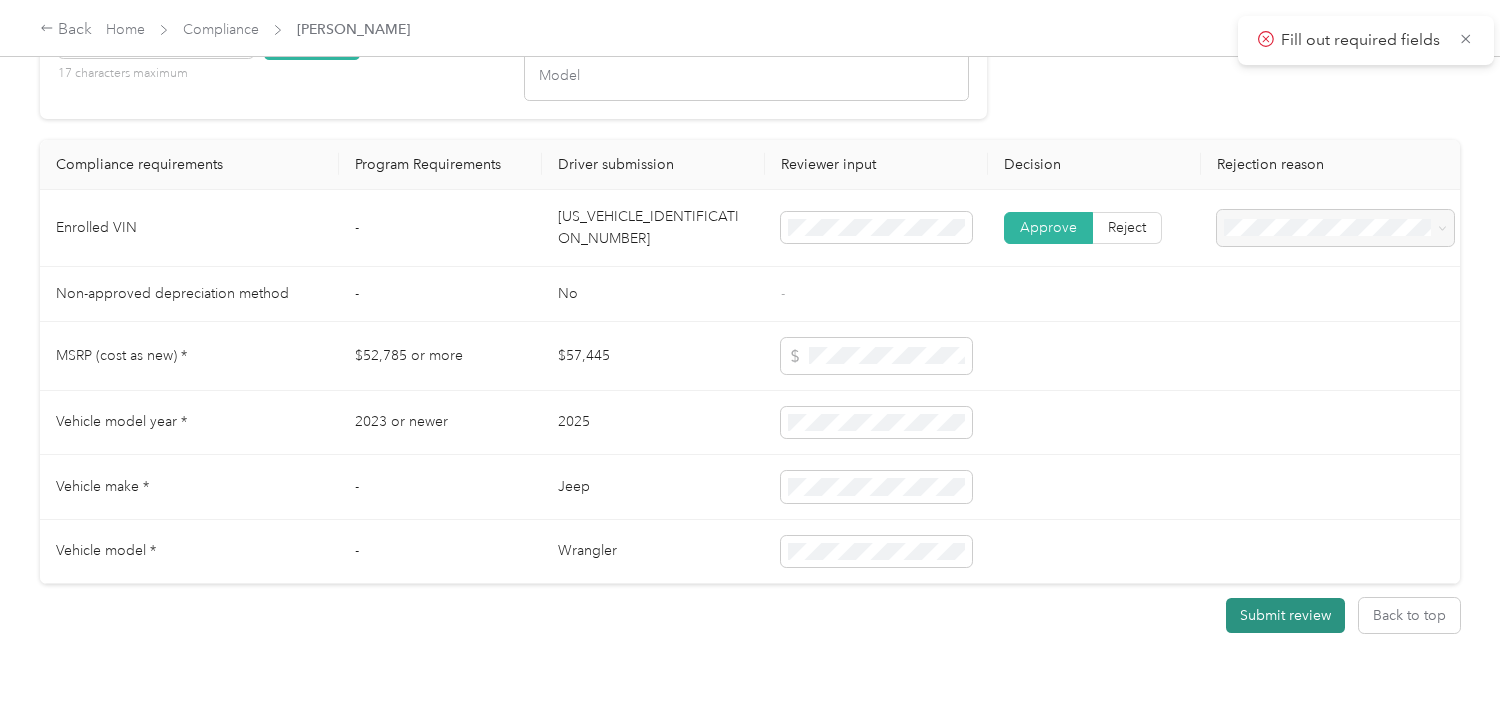 click on "Submit review" at bounding box center [1285, 615] 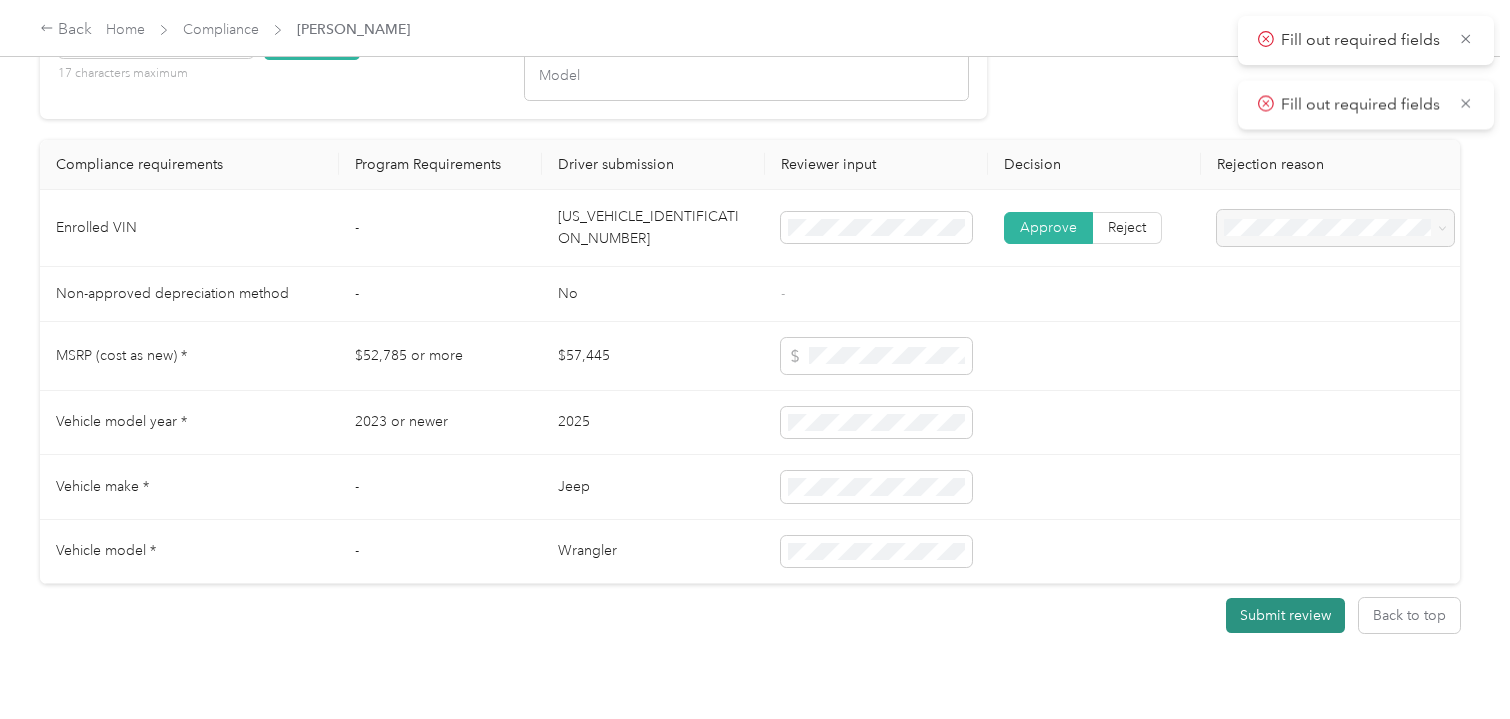 click on "Submit review" at bounding box center [1285, 615] 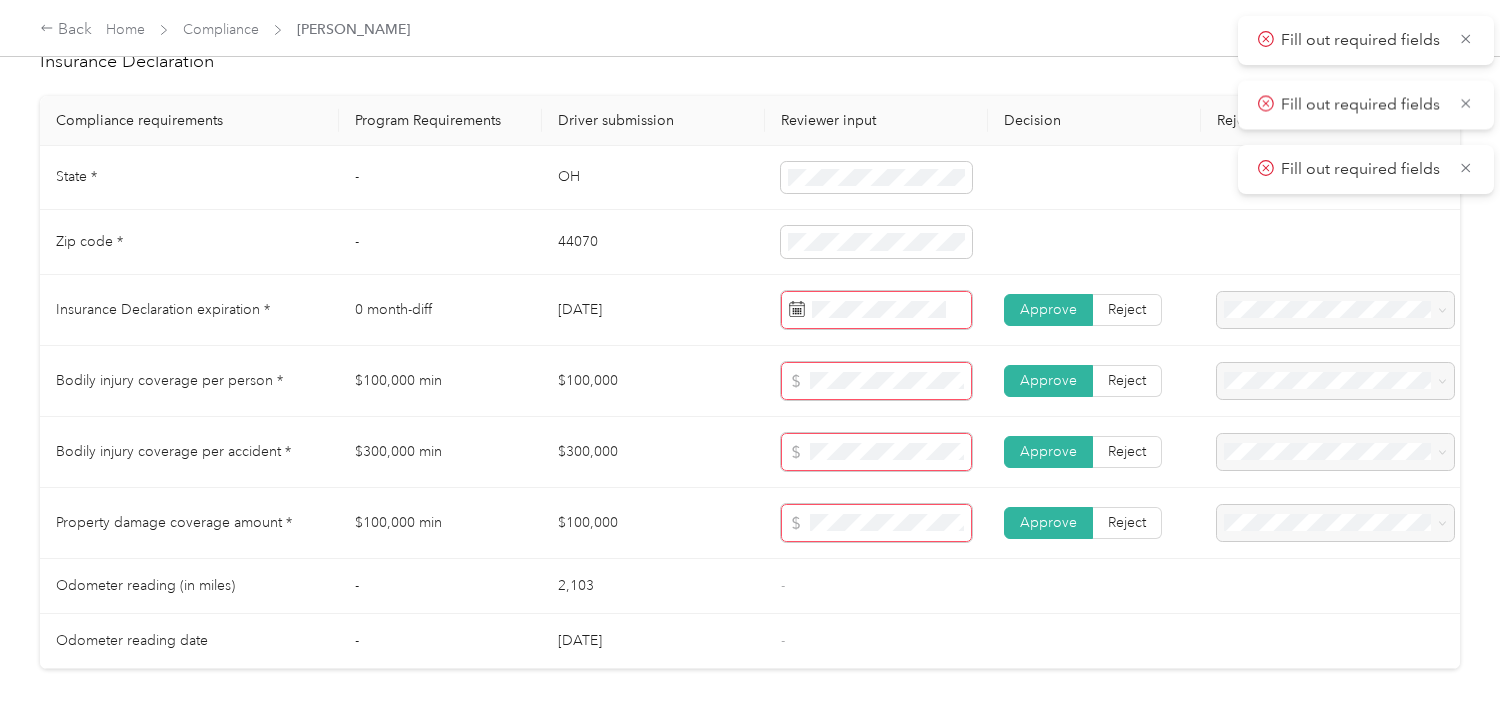 scroll, scrollTop: 922, scrollLeft: 0, axis: vertical 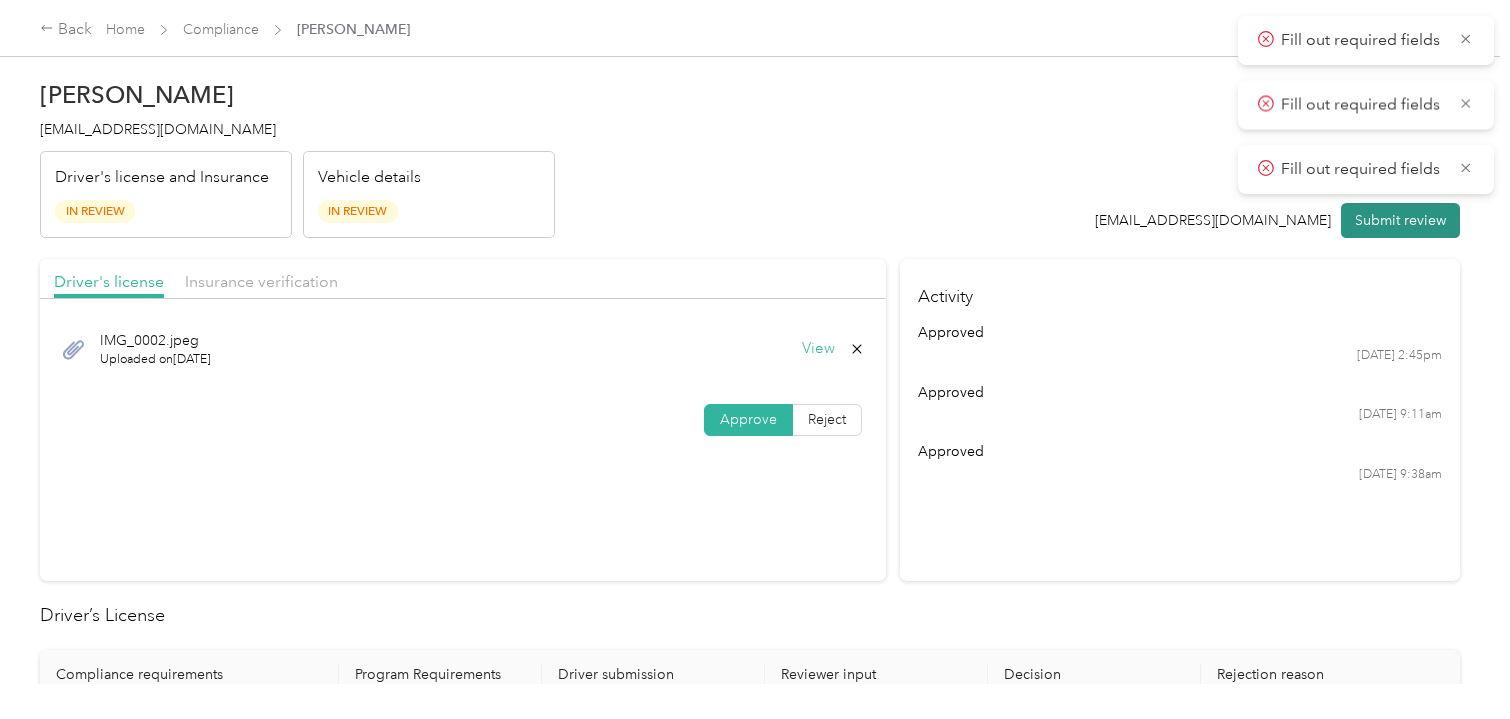 click on "Submit review" at bounding box center [1400, 220] 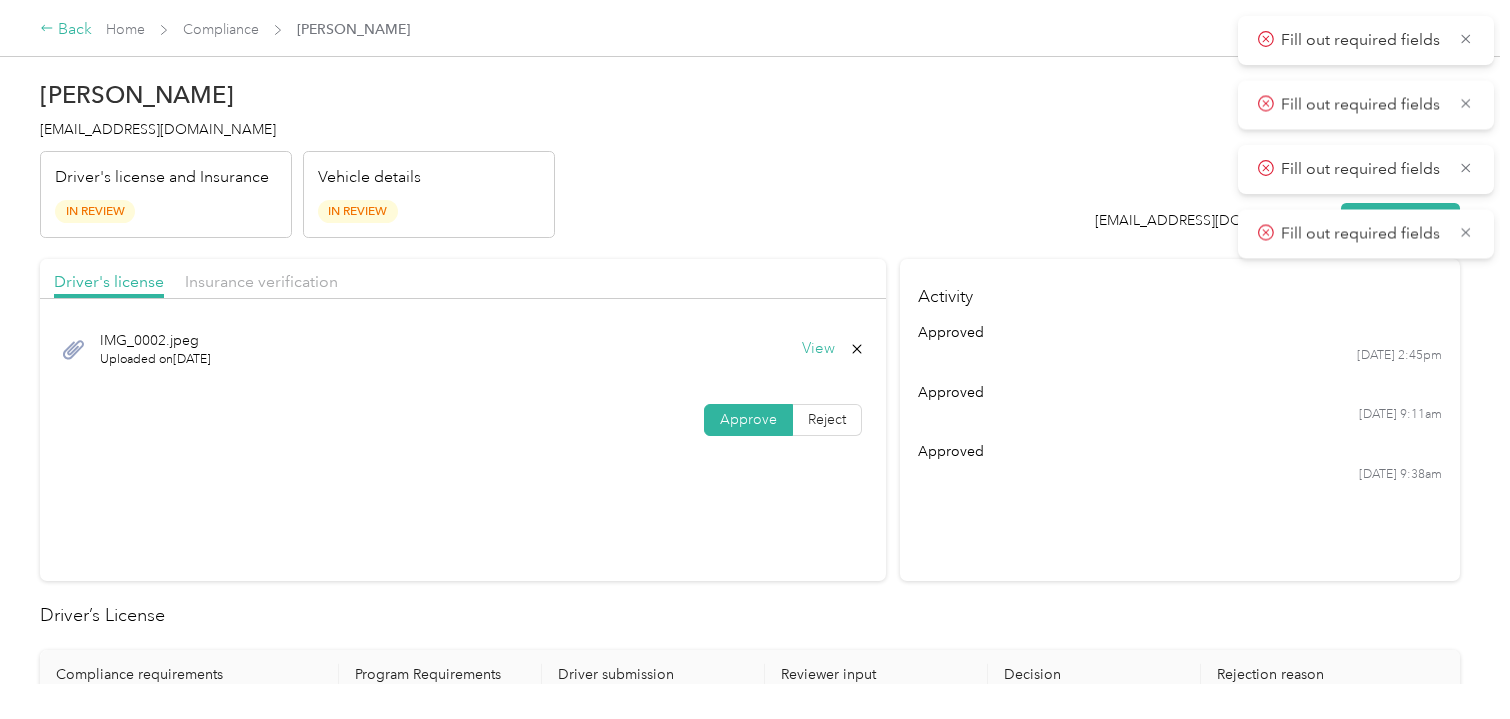 click 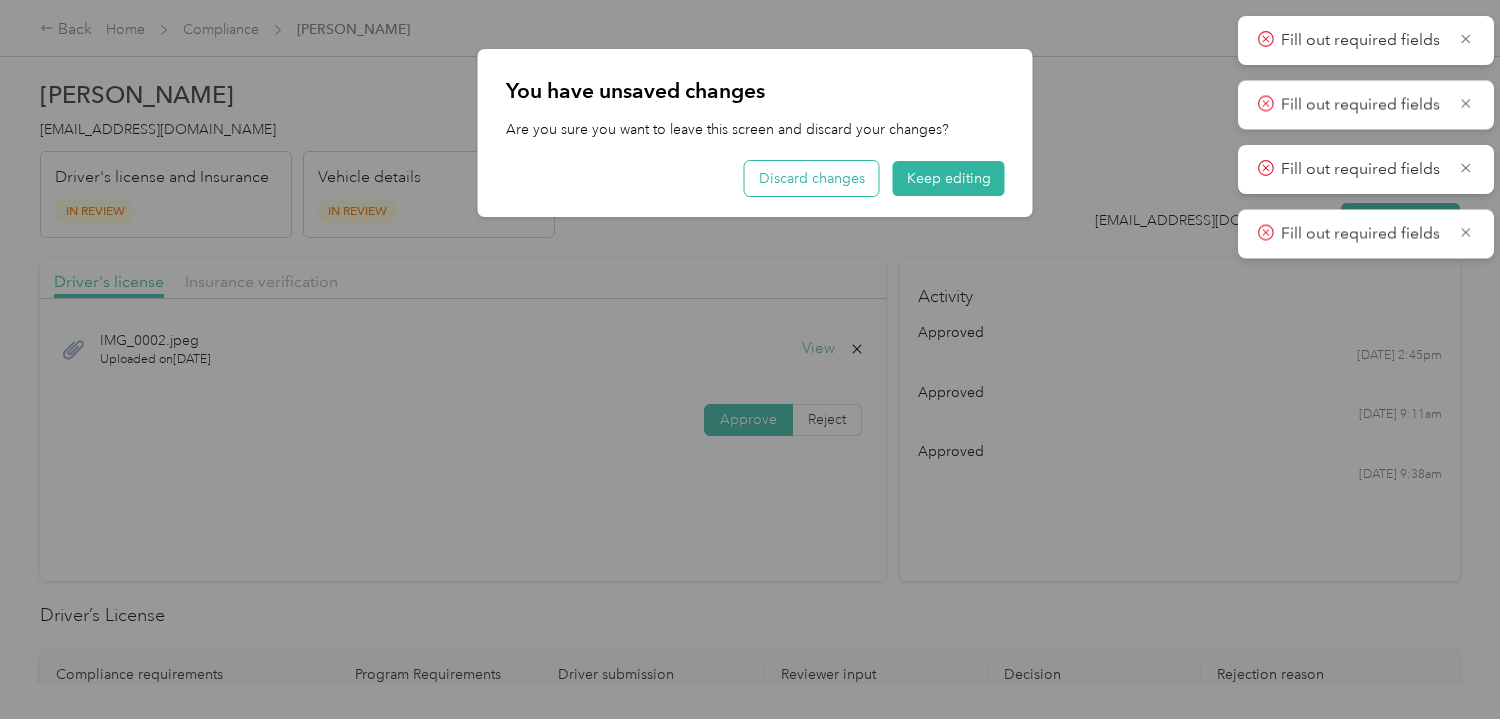 click on "You have unsaved changes Are you sure you want to leave this screen and discard your changes? Discard changes Keep editing" at bounding box center [755, 133] 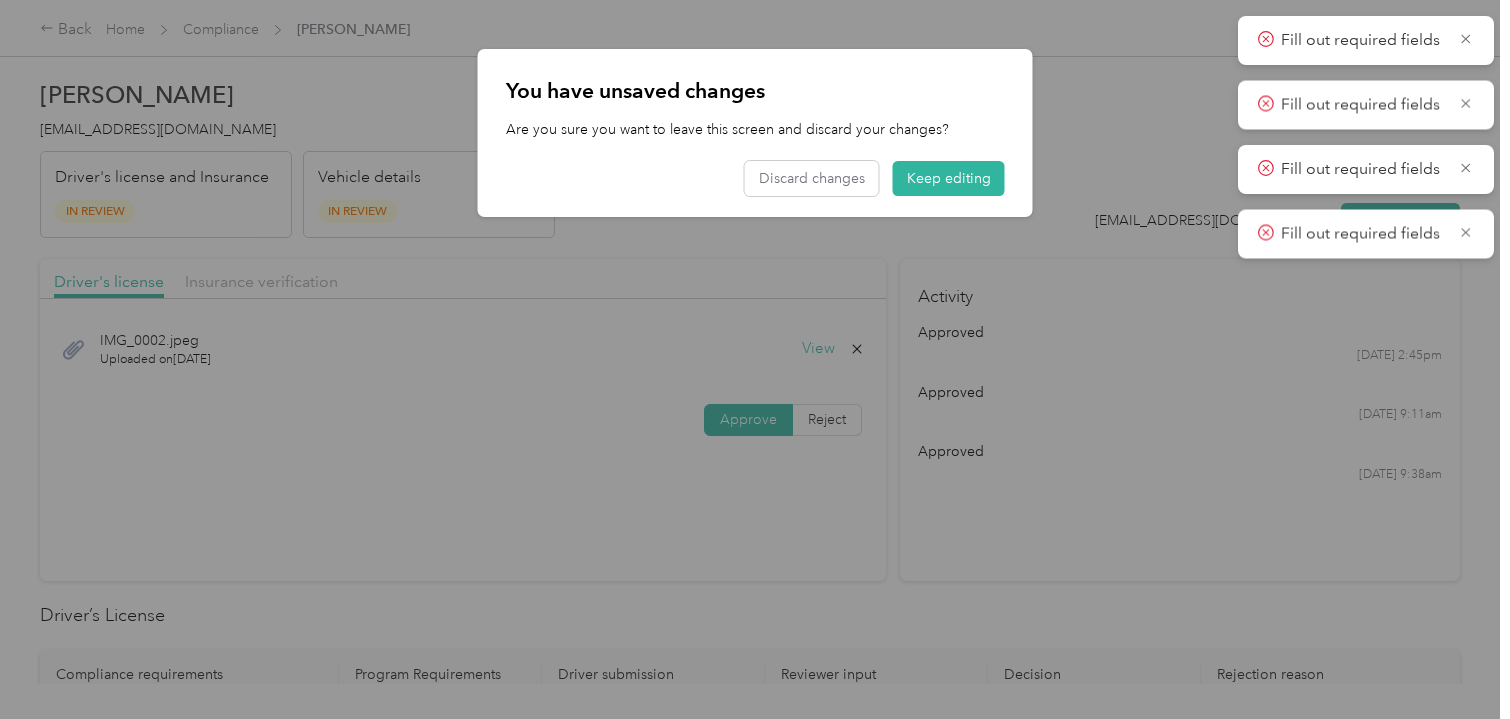 click on "You have unsaved changes Are you sure you want to leave this screen and discard your changes? Discard changes Keep editing" at bounding box center (755, 133) 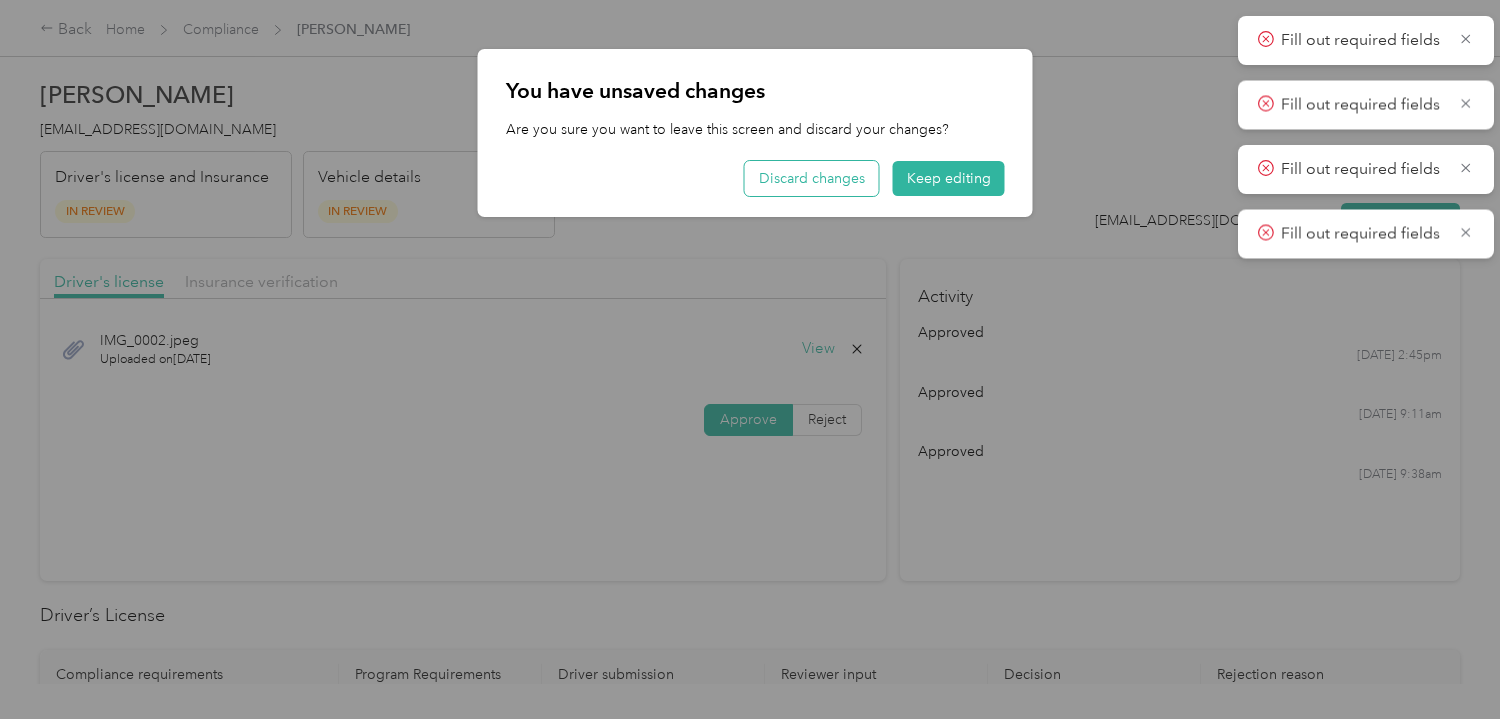 click on "Discard changes" at bounding box center [812, 178] 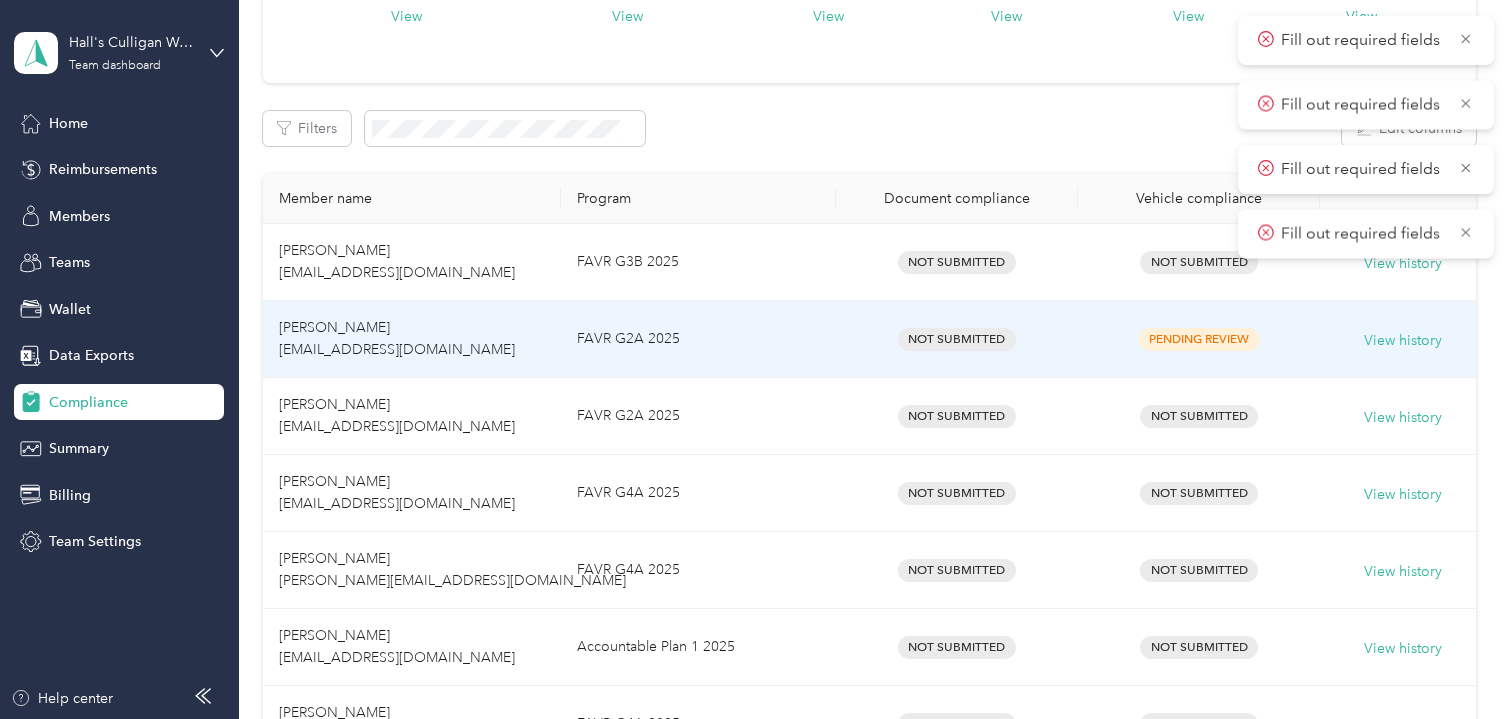 scroll, scrollTop: 255, scrollLeft: 0, axis: vertical 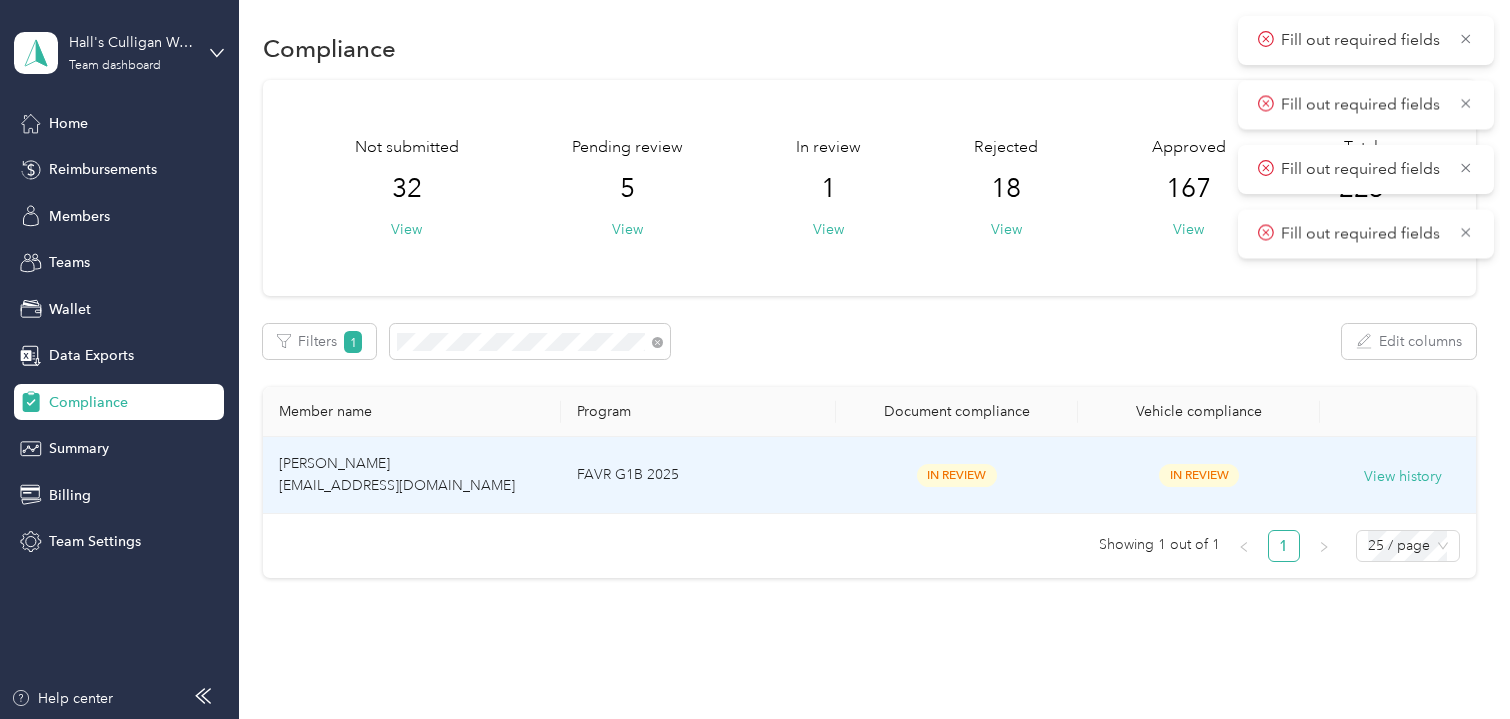 click on "[PERSON_NAME]
[EMAIL_ADDRESS][DOMAIN_NAME]" at bounding box center (411, 475) 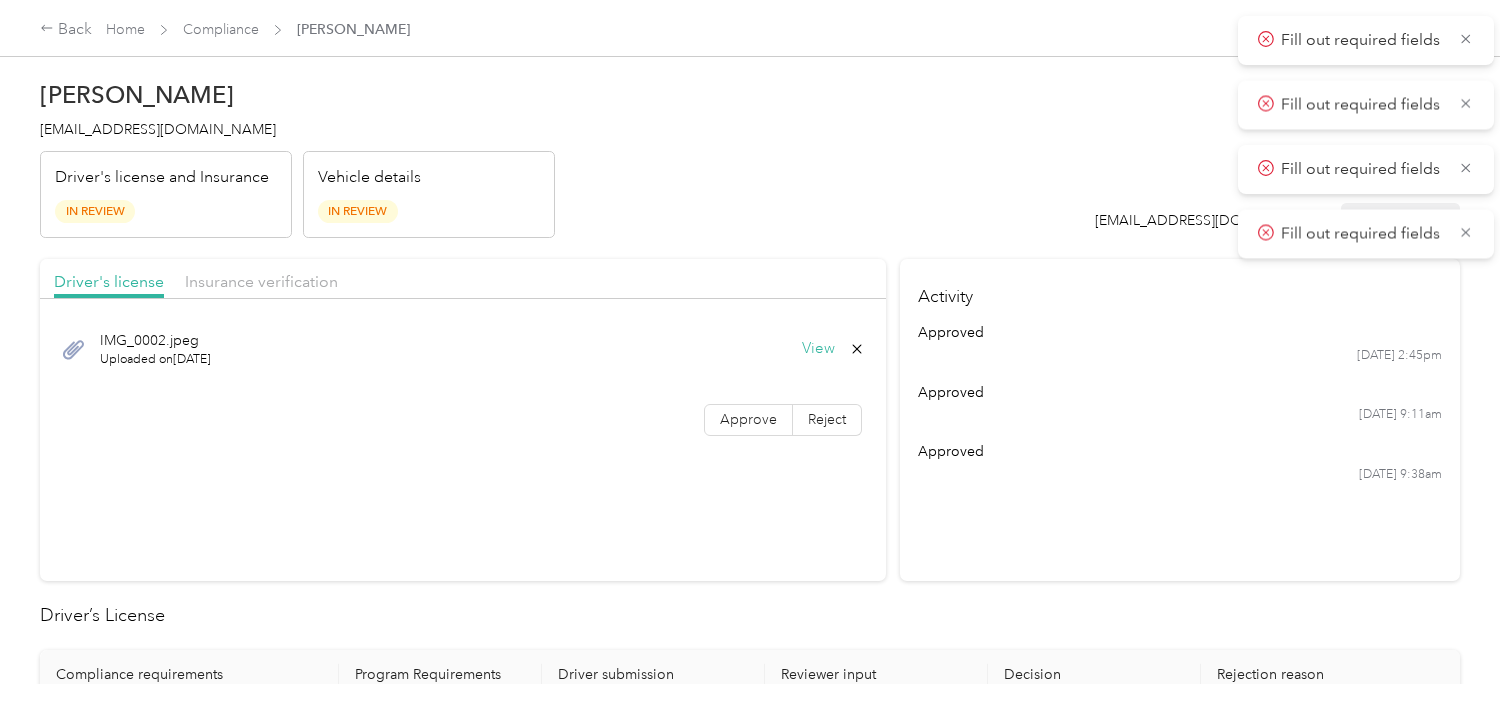 click on "Fill out required fields" at bounding box center (1366, 40) 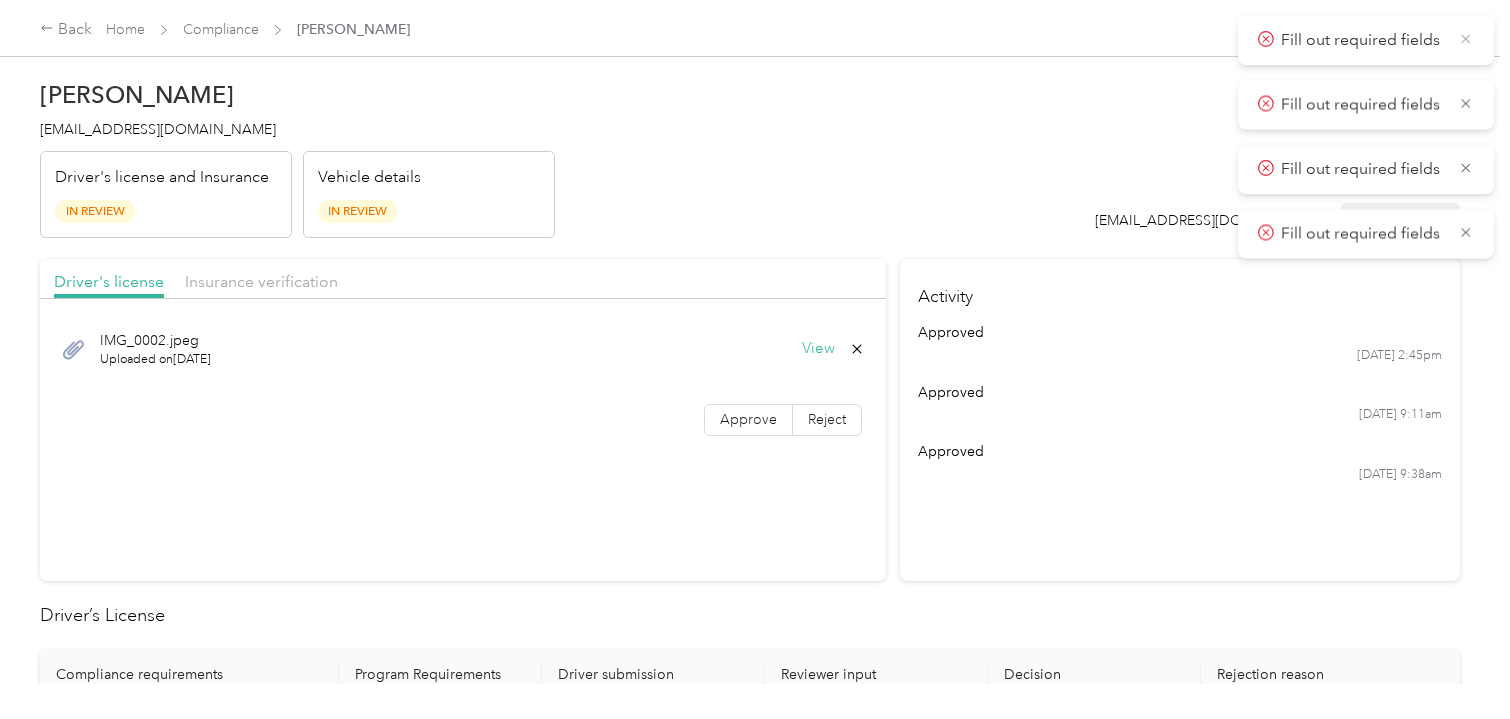 click 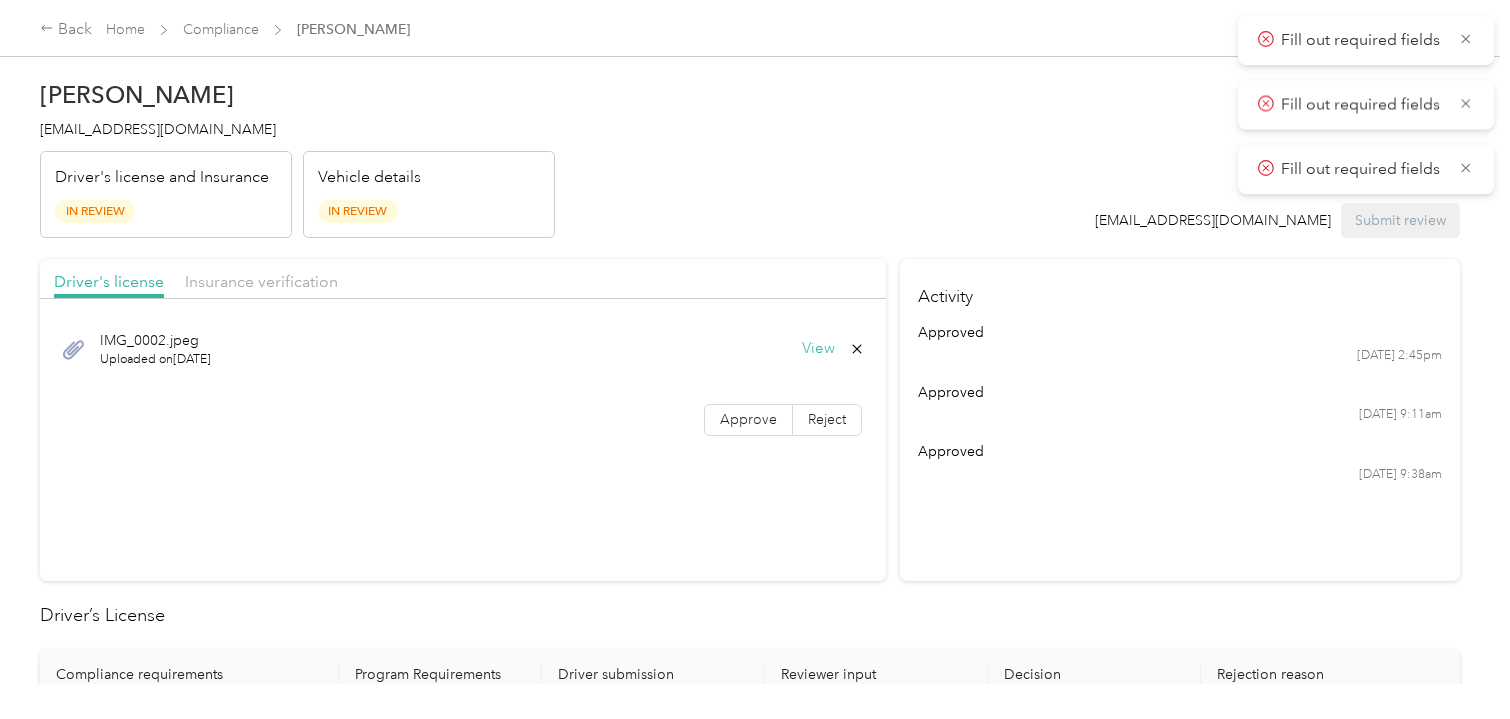 click 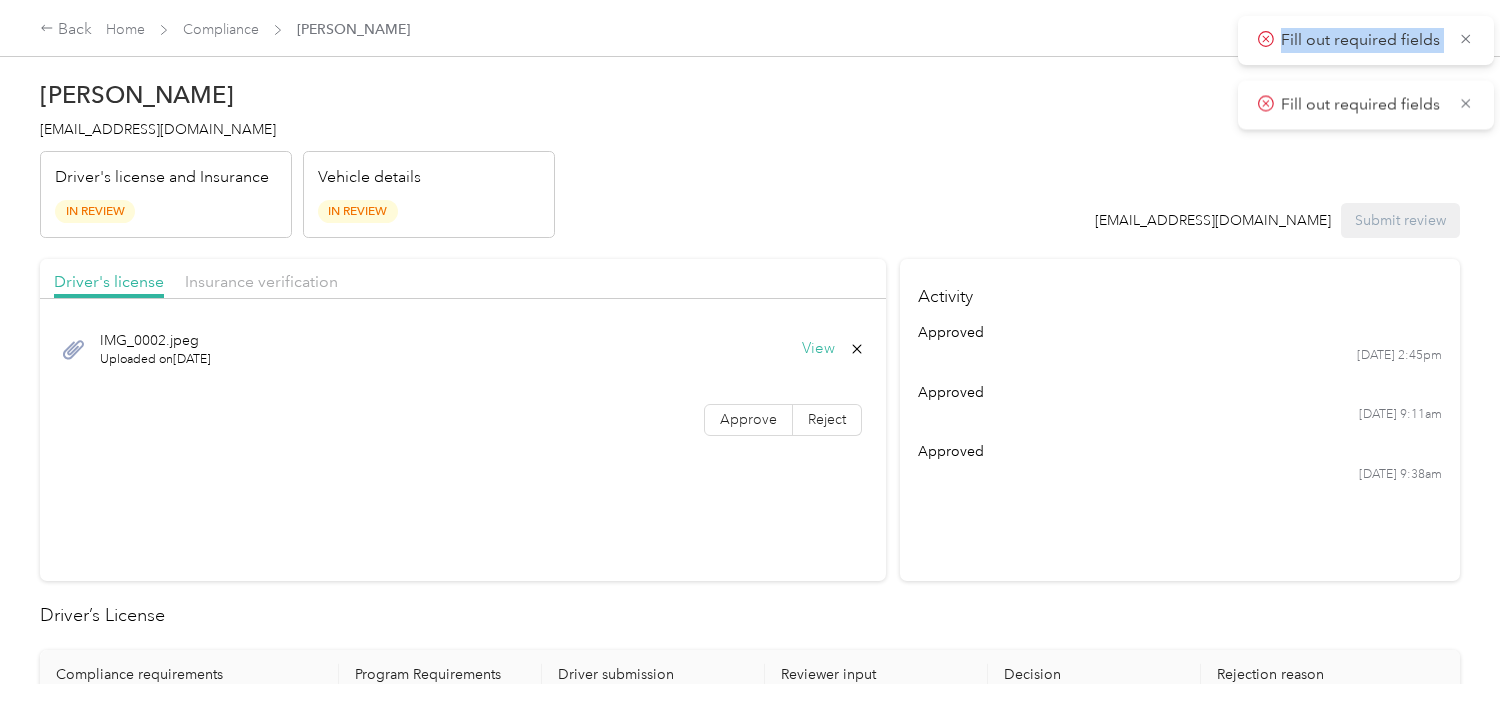 click 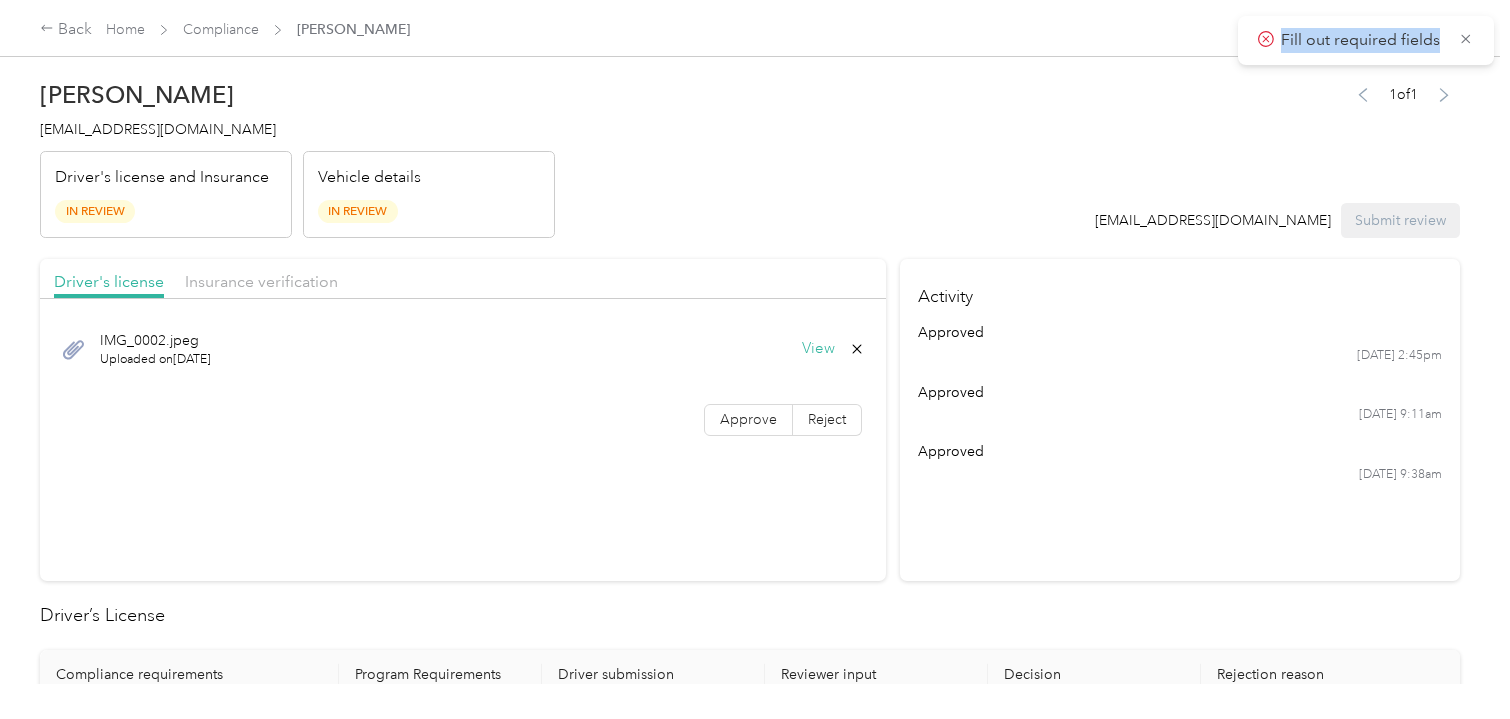 click 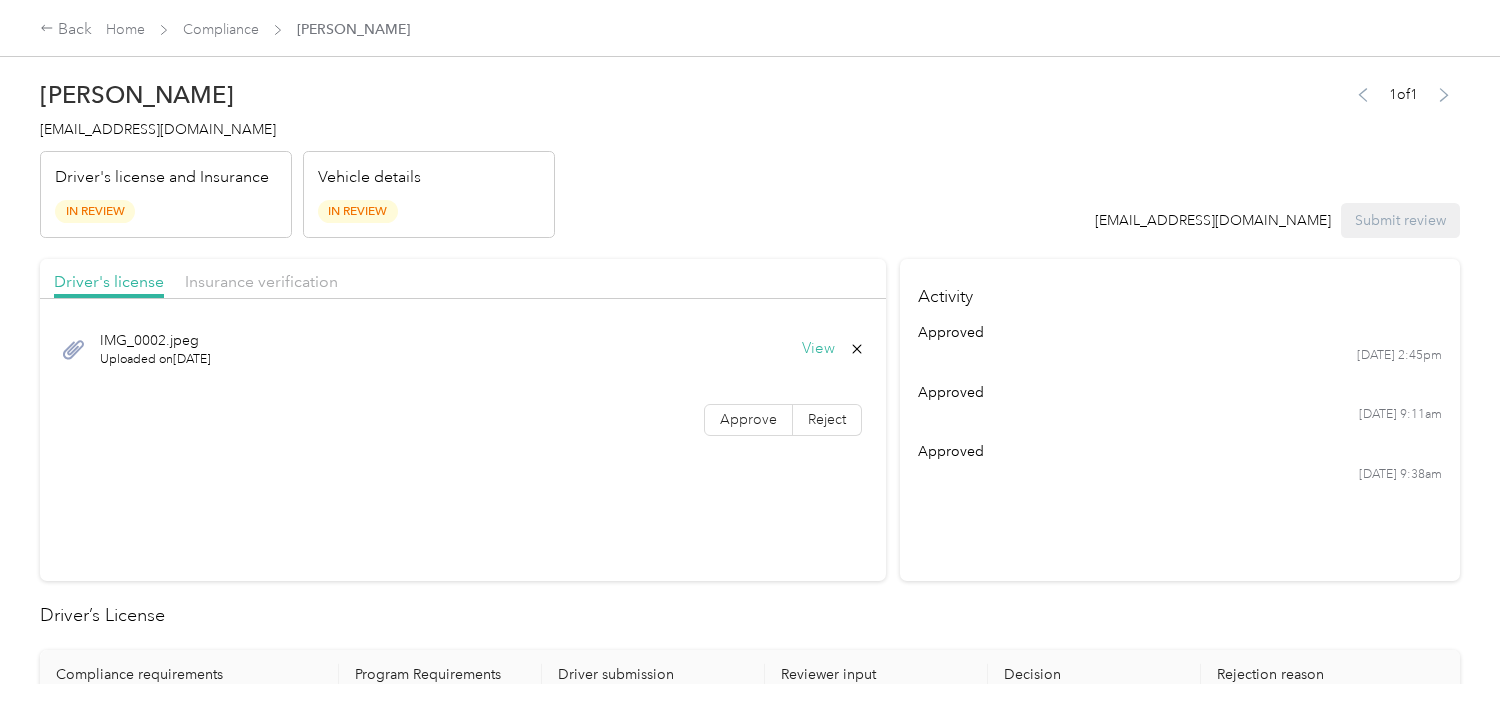 click on "1  of  1" at bounding box center (1403, 95) 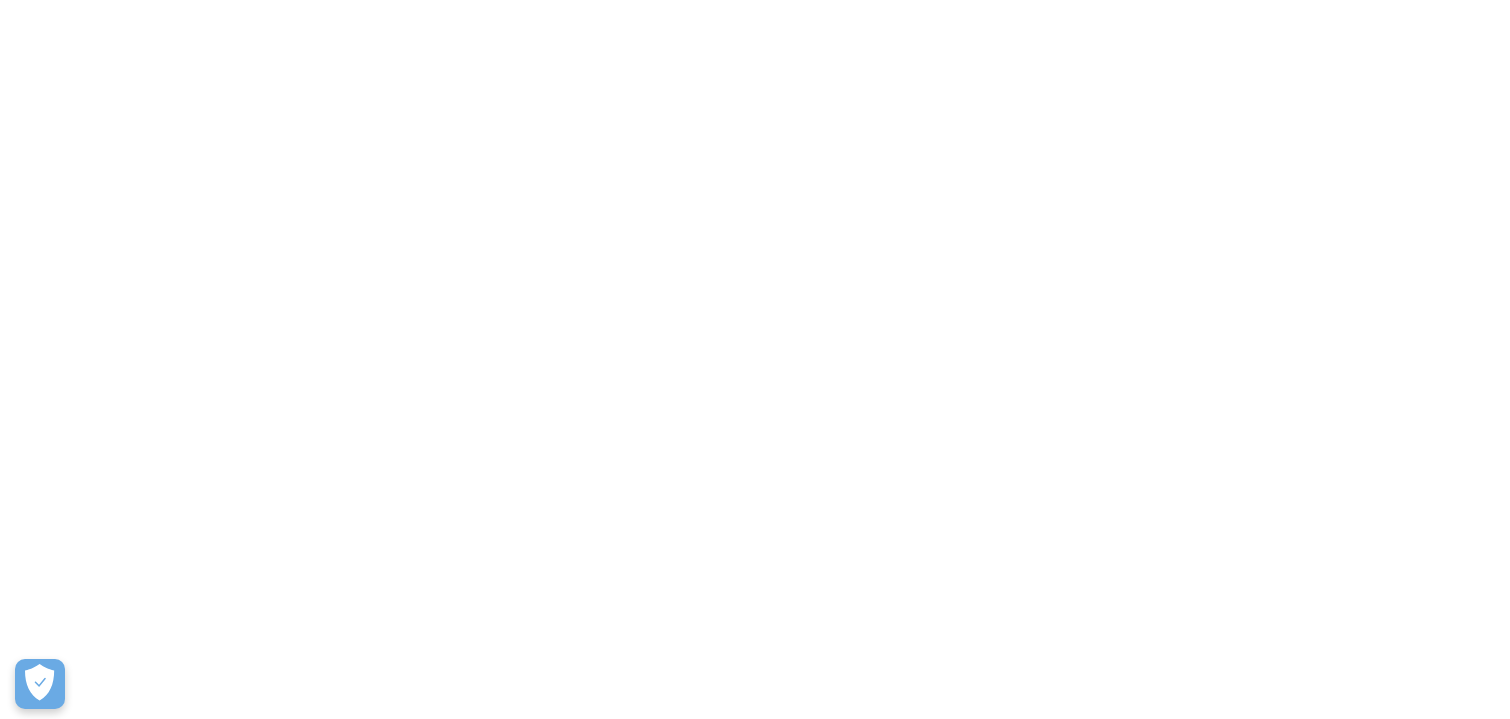 scroll, scrollTop: 0, scrollLeft: 0, axis: both 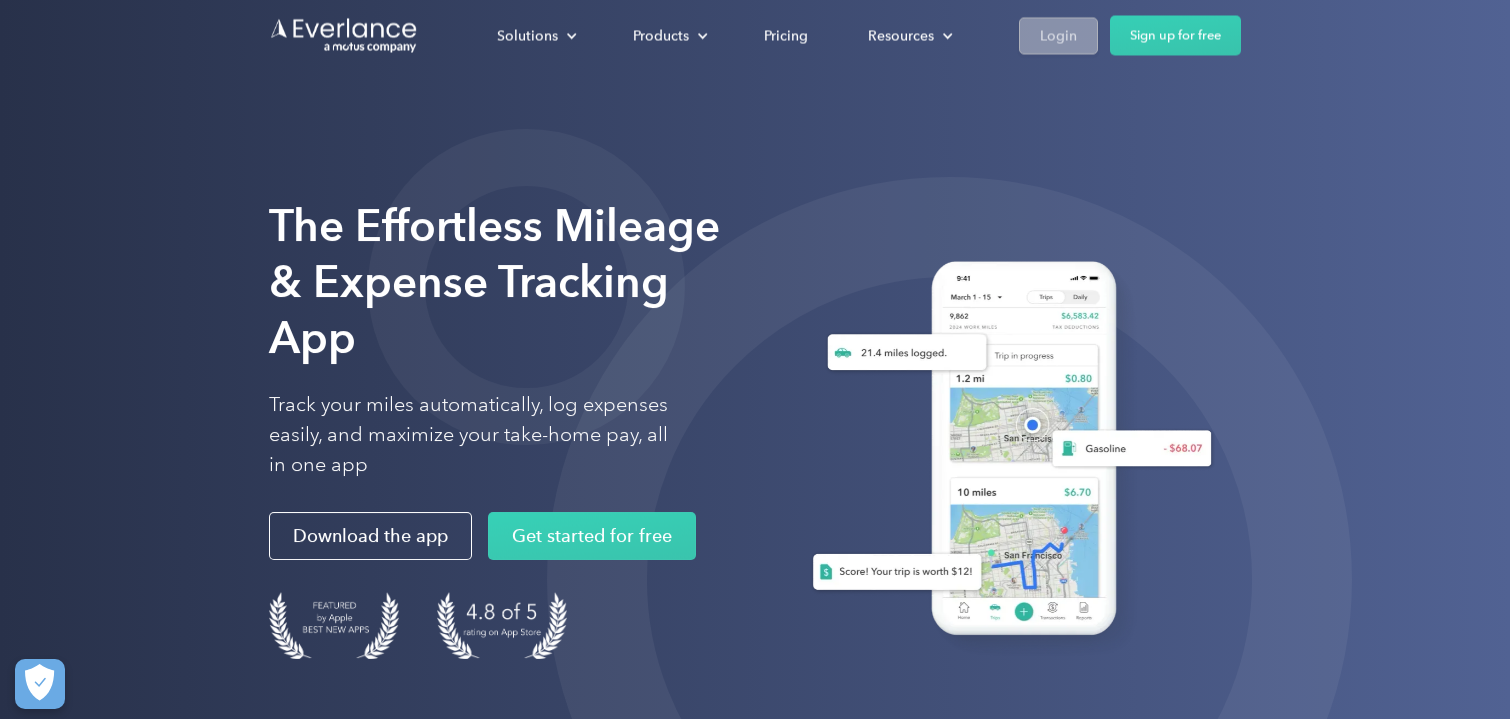 click on "Login" at bounding box center [1058, 35] 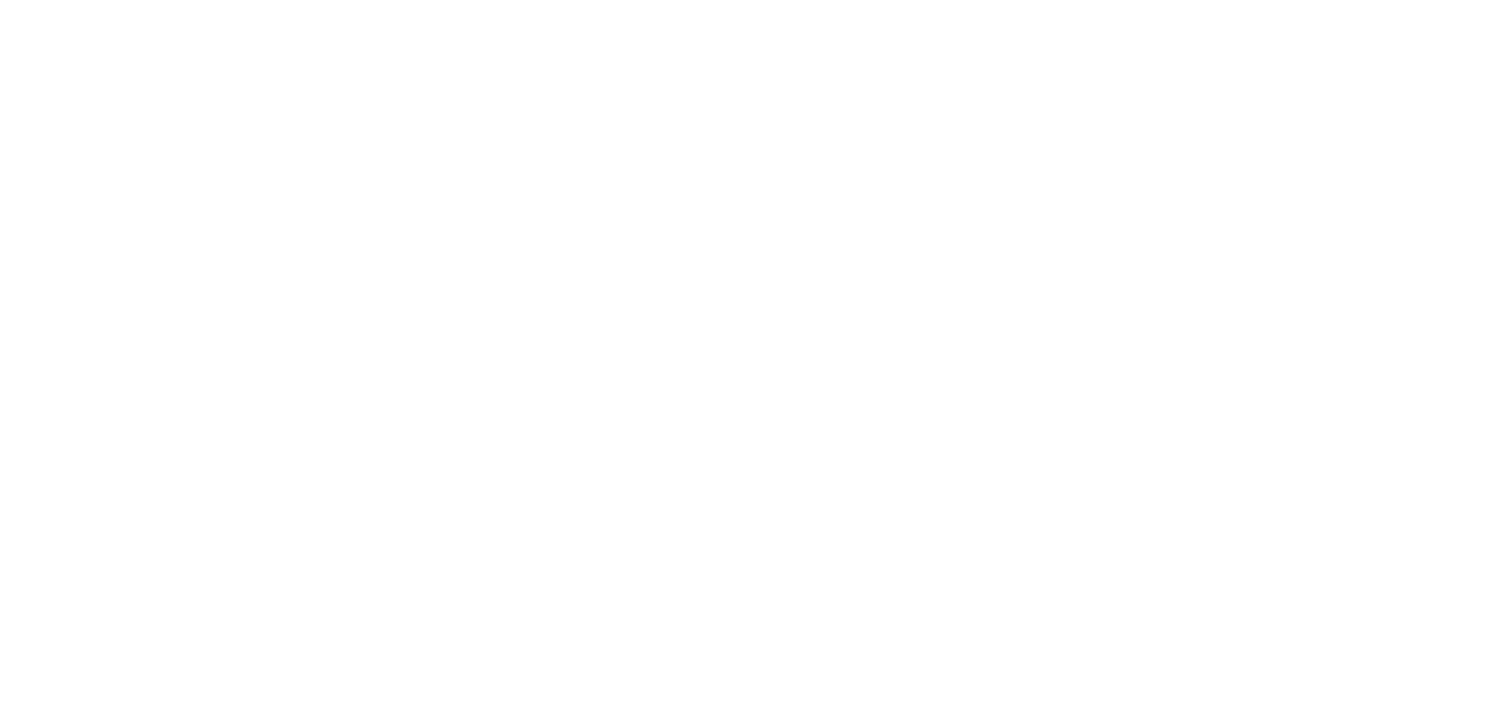 scroll, scrollTop: 0, scrollLeft: 0, axis: both 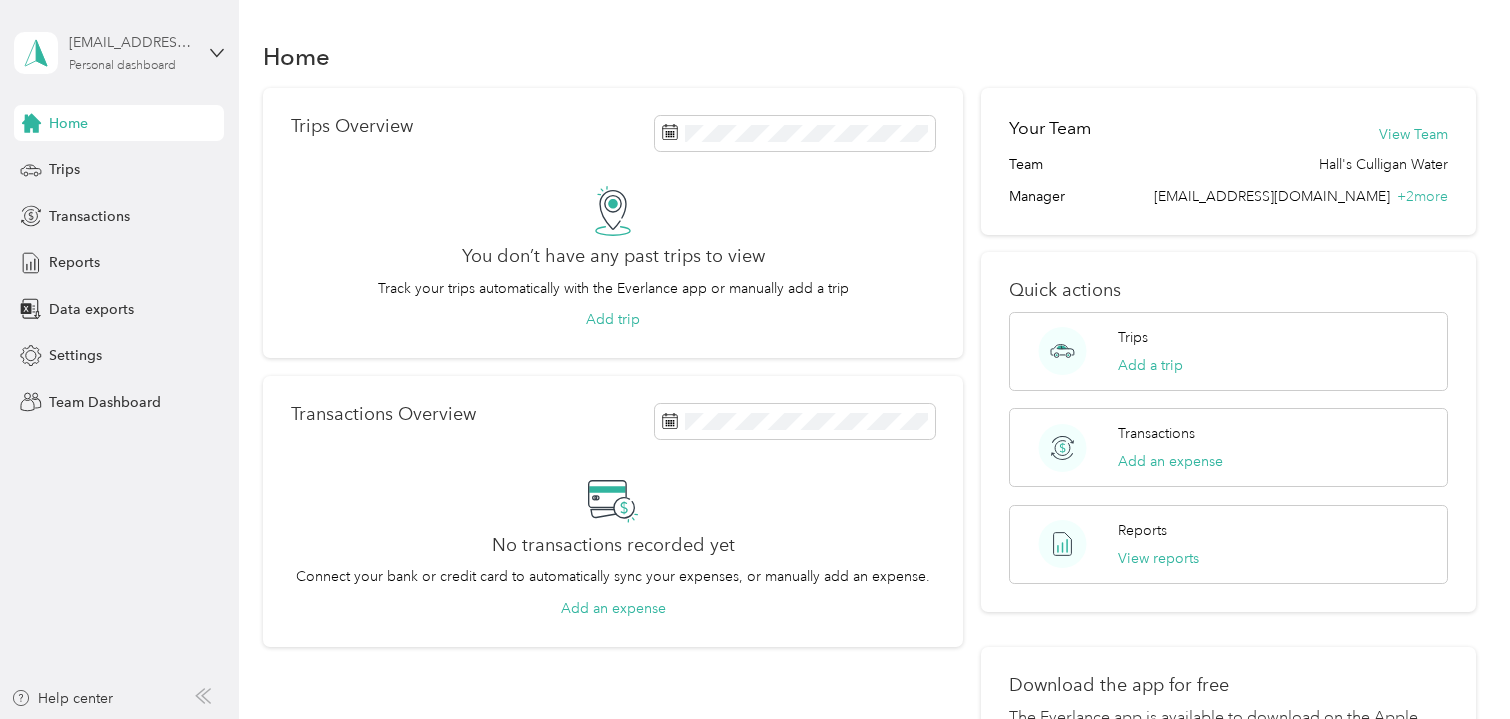 click on "favr+hallswater@everlance.com Personal dashboard" at bounding box center (131, 52) 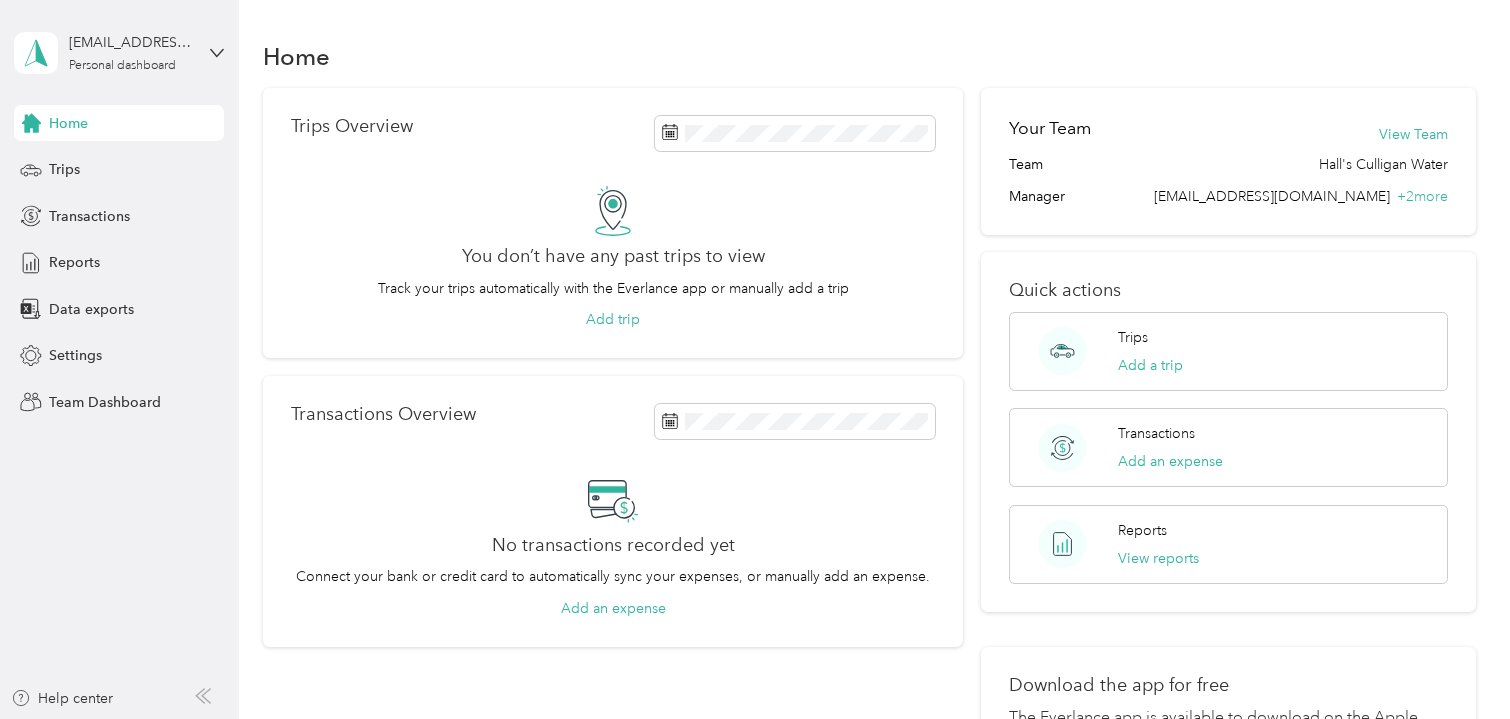 click on "Team dashboard" at bounding box center (85, 164) 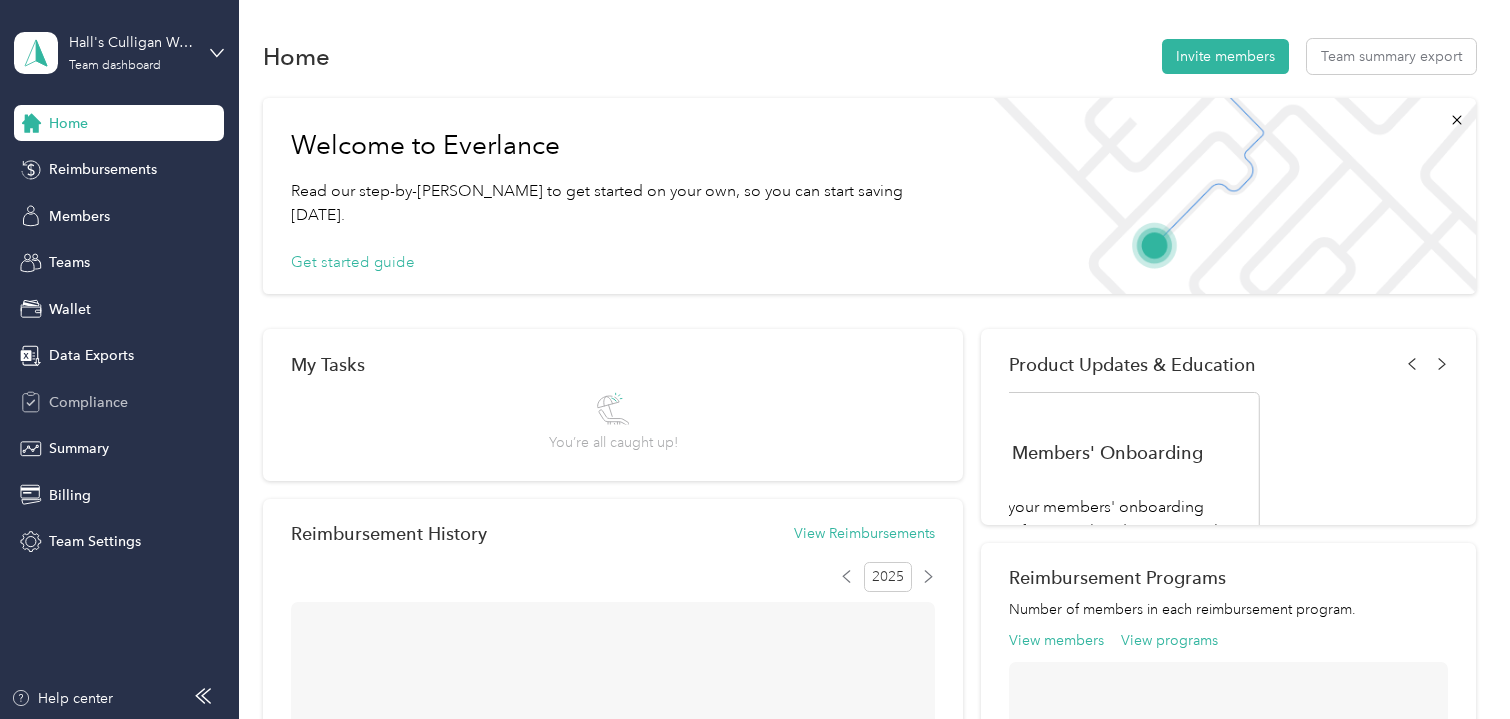 click on "Compliance" at bounding box center [88, 402] 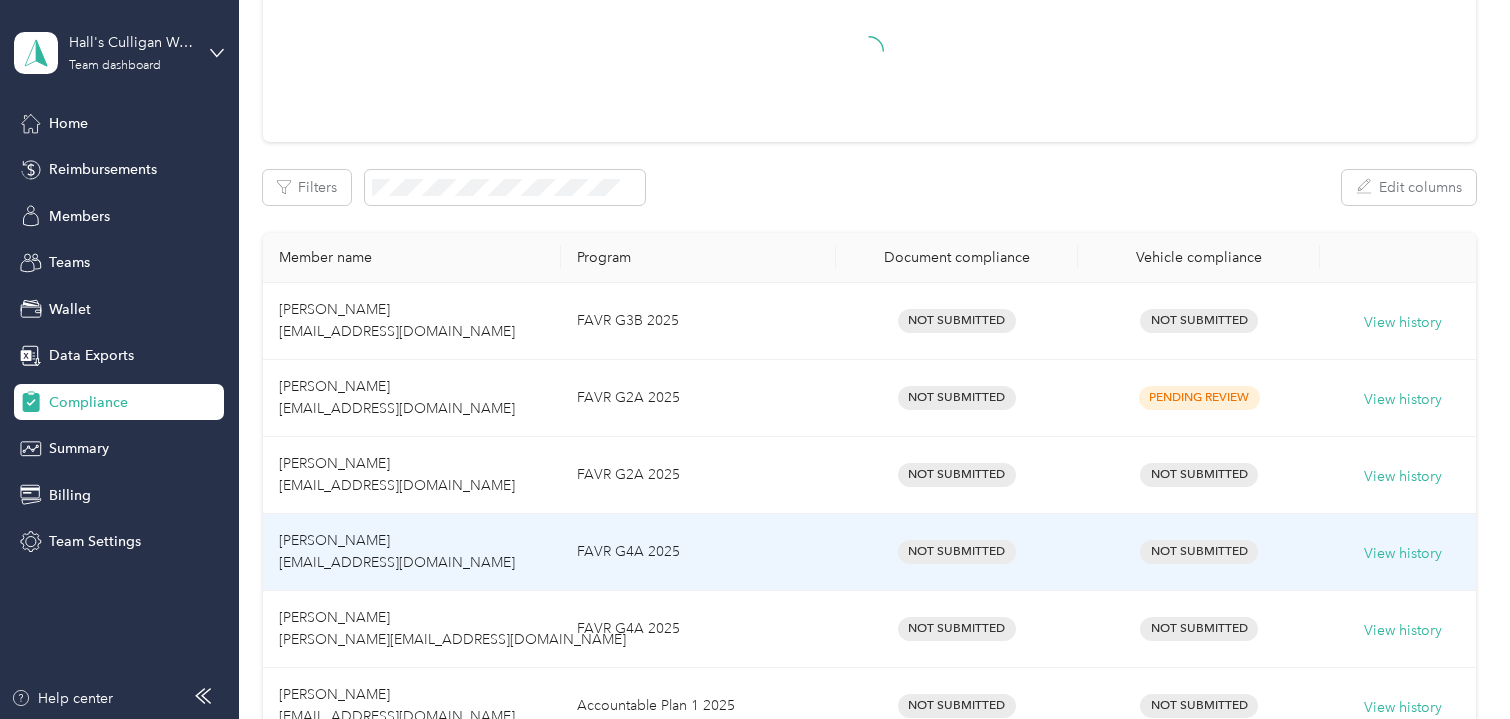 scroll, scrollTop: 0, scrollLeft: 0, axis: both 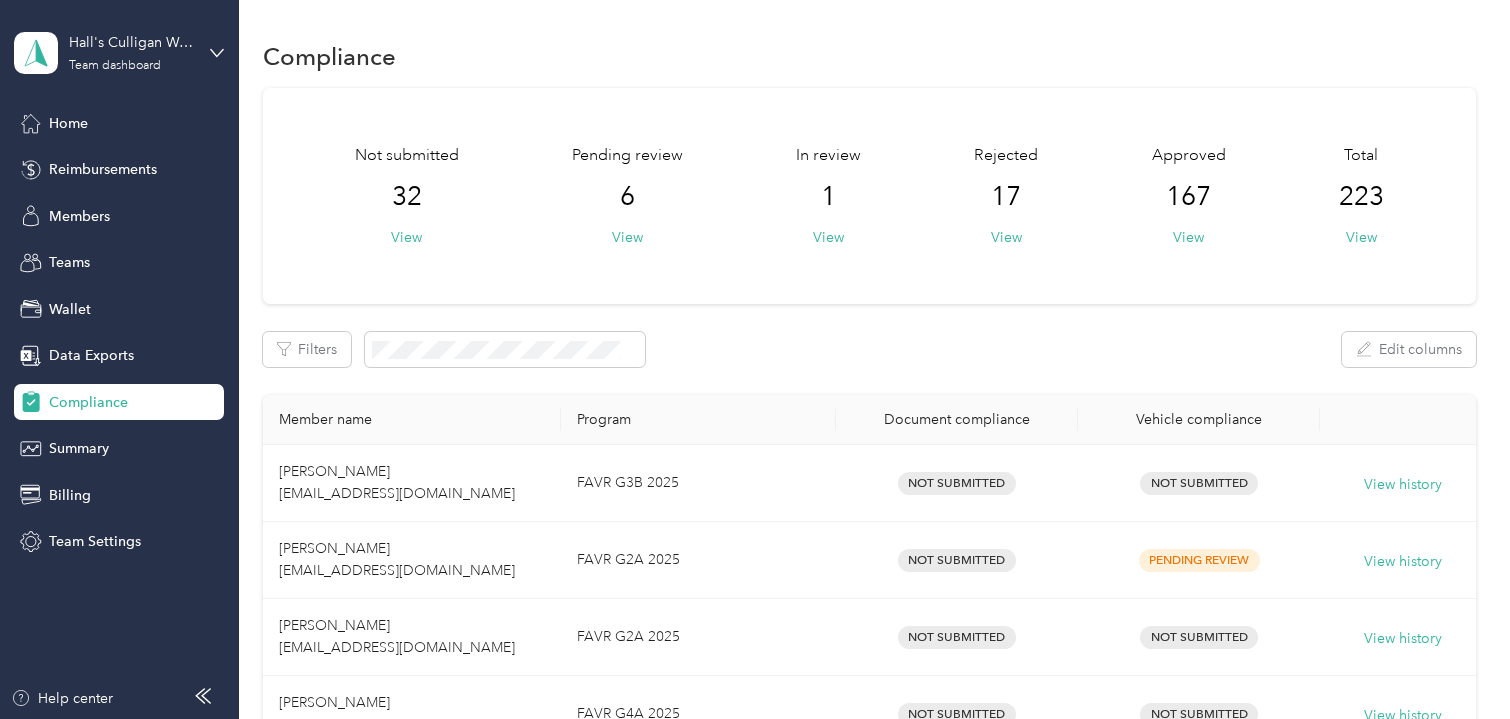 click on "Not submitted 32 View Pending review 6 View In review 1 View Rejected 17 View Approved 167 View Total 223 View Filters Edit columns Member name Program Document compliance Vehicle compliance             Eric Stacy
estacy@hallswater.com FAVR G3B 2025 Not Submitted Not Submitted View history Eduardo Baeza
ebaeza@hallswater.com FAVR G2A 2025 Not Submitted Pending Review View history Kent Chase
kchase@hallswater.com FAVR G2A 2025 Not Submitted Not Submitted View history Leonardo Luna
lluna@hallswater.com FAVR G4A 2025 Not Submitted Not Submitted View history Daniel Alexander
dalexander@hallswater.com FAVR G4A 2025 Not Submitted Not Submitted View history Marianna Utkin
mutkin@hallswater.com Accountable Plan 1 2025 Not Submitted Not Submitted View history Tyrone Johnson
tajohnson@hallswater.com FAVR G4A 2025 Not Submitted Not Submitted View history Daniel Turnbull
dturnbull@hallswater.com FAVR G4A 2025 Pending Review Pending Review View history Jesse Burciaga
jburciaga@hallswater.com FAVR G4A 2025 In Review 1" at bounding box center (869, 1261) 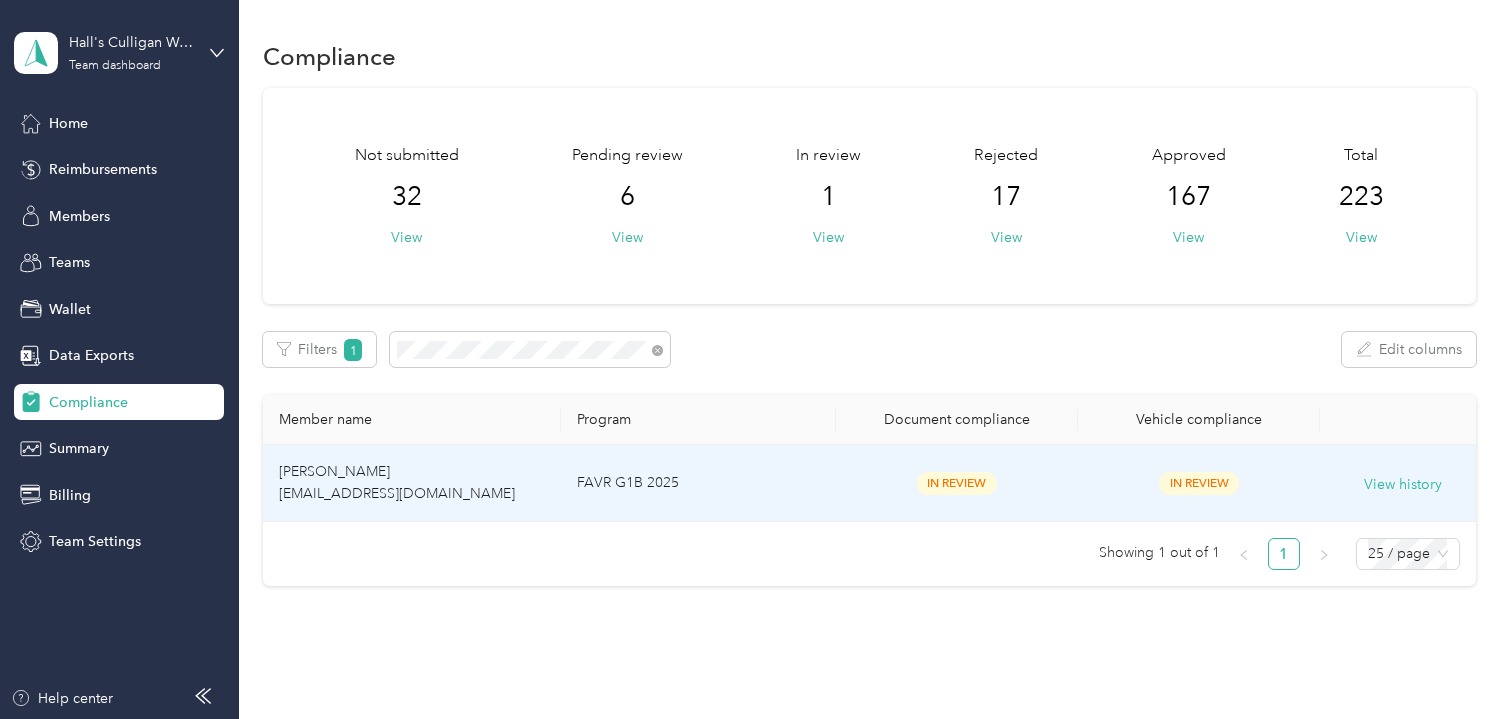 click on "View history" at bounding box center (1402, 483) 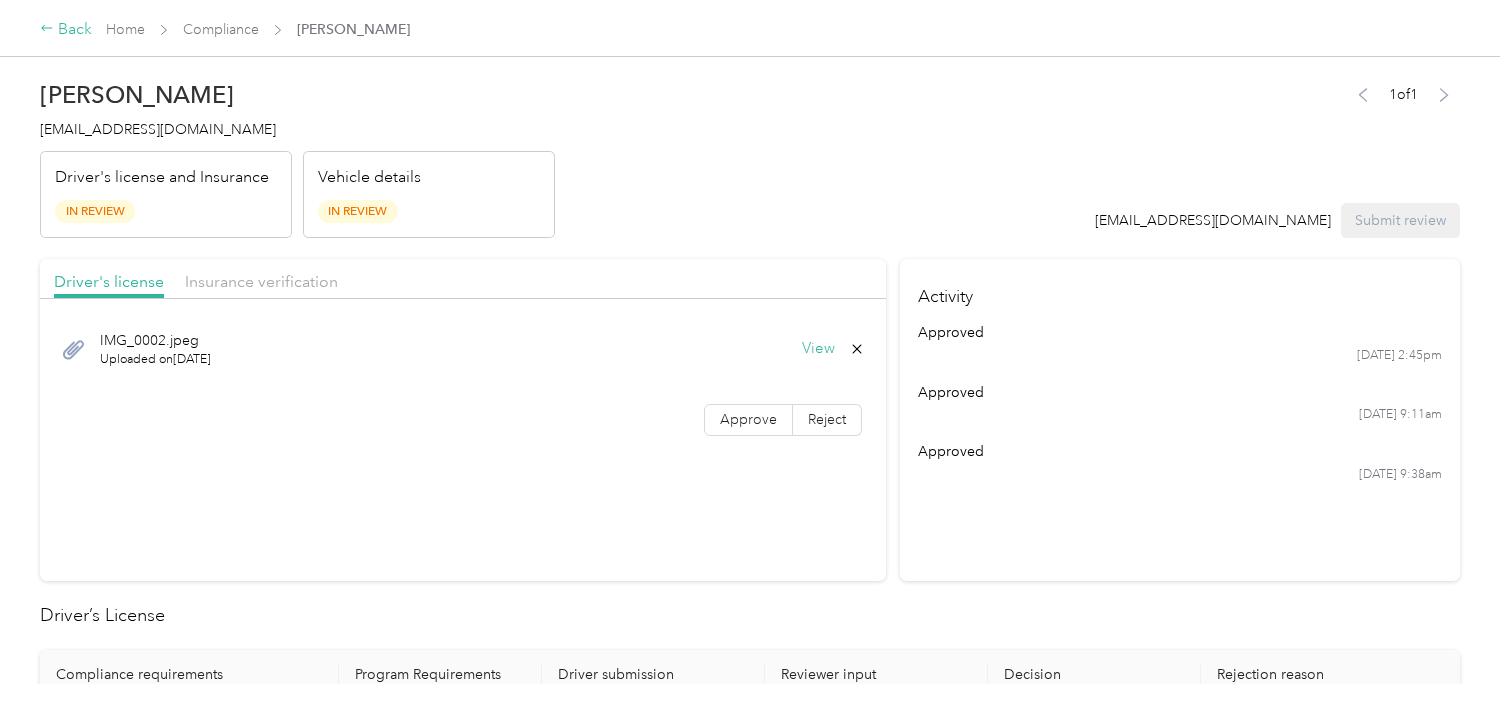 click on "Back" at bounding box center (66, 30) 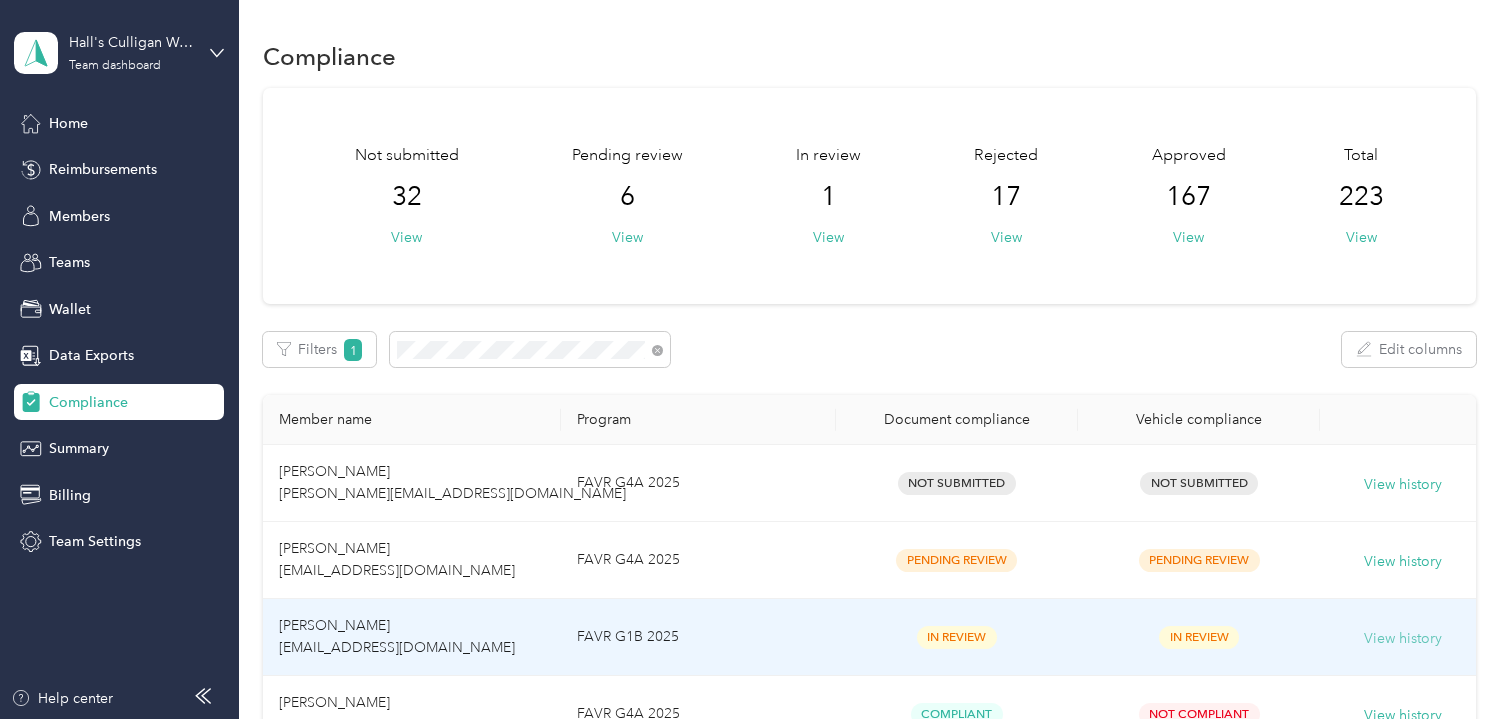 click on "View history" at bounding box center (1403, 639) 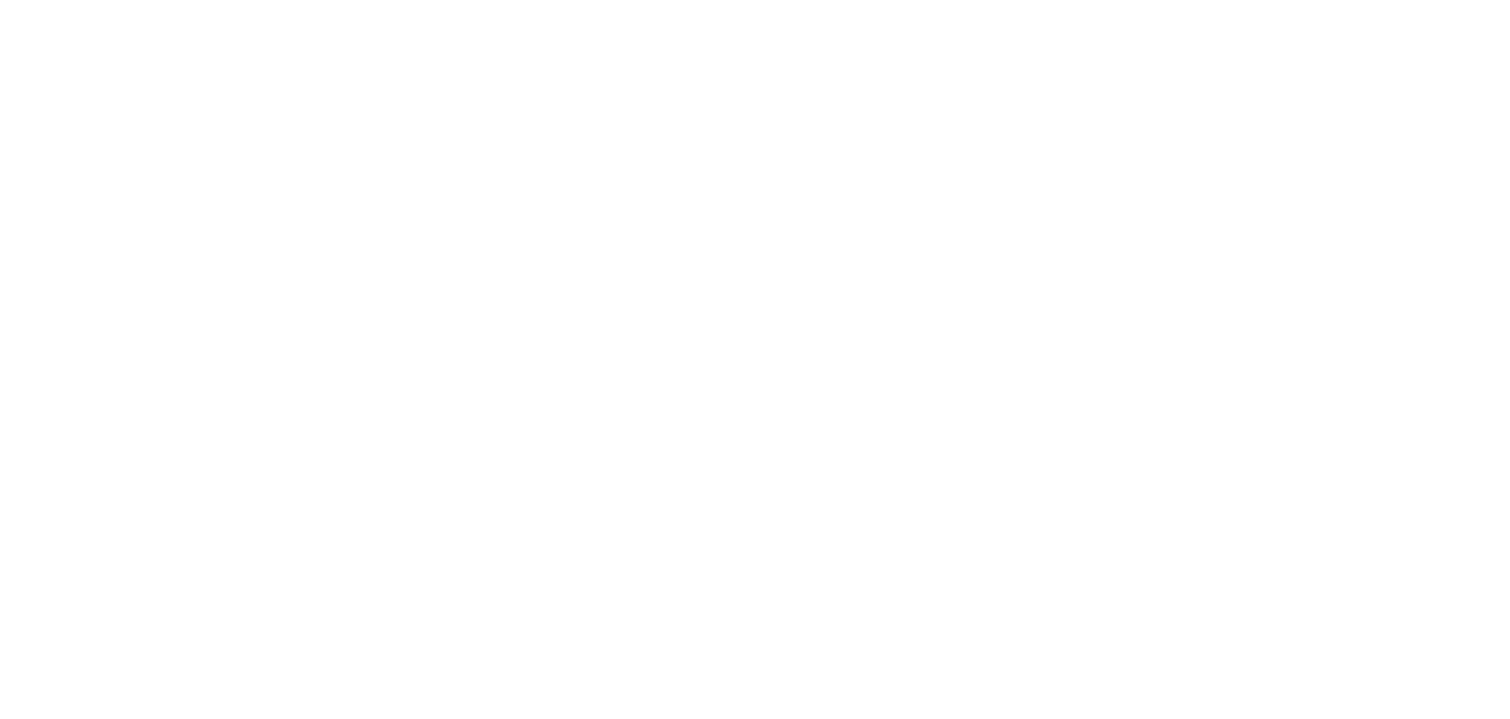 scroll, scrollTop: 0, scrollLeft: 0, axis: both 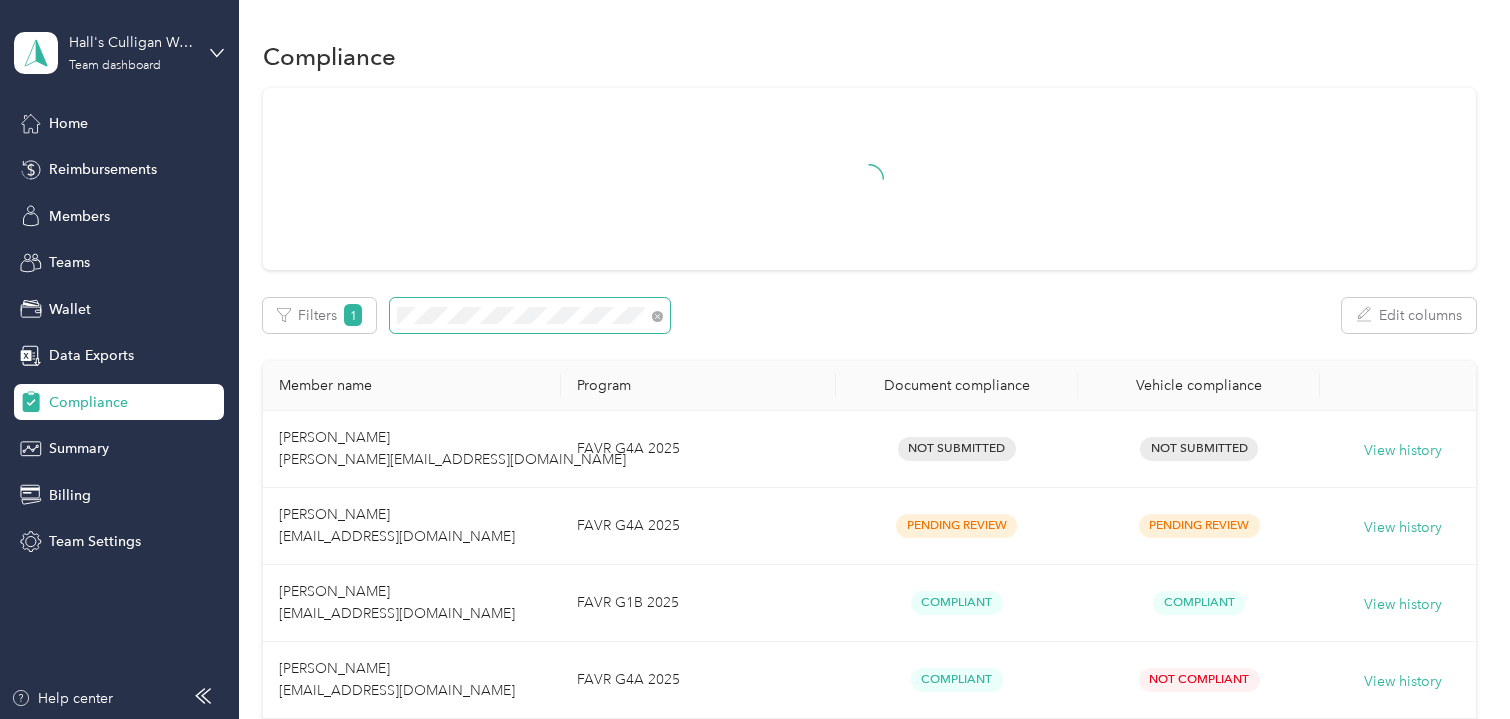 click at bounding box center (530, 315) 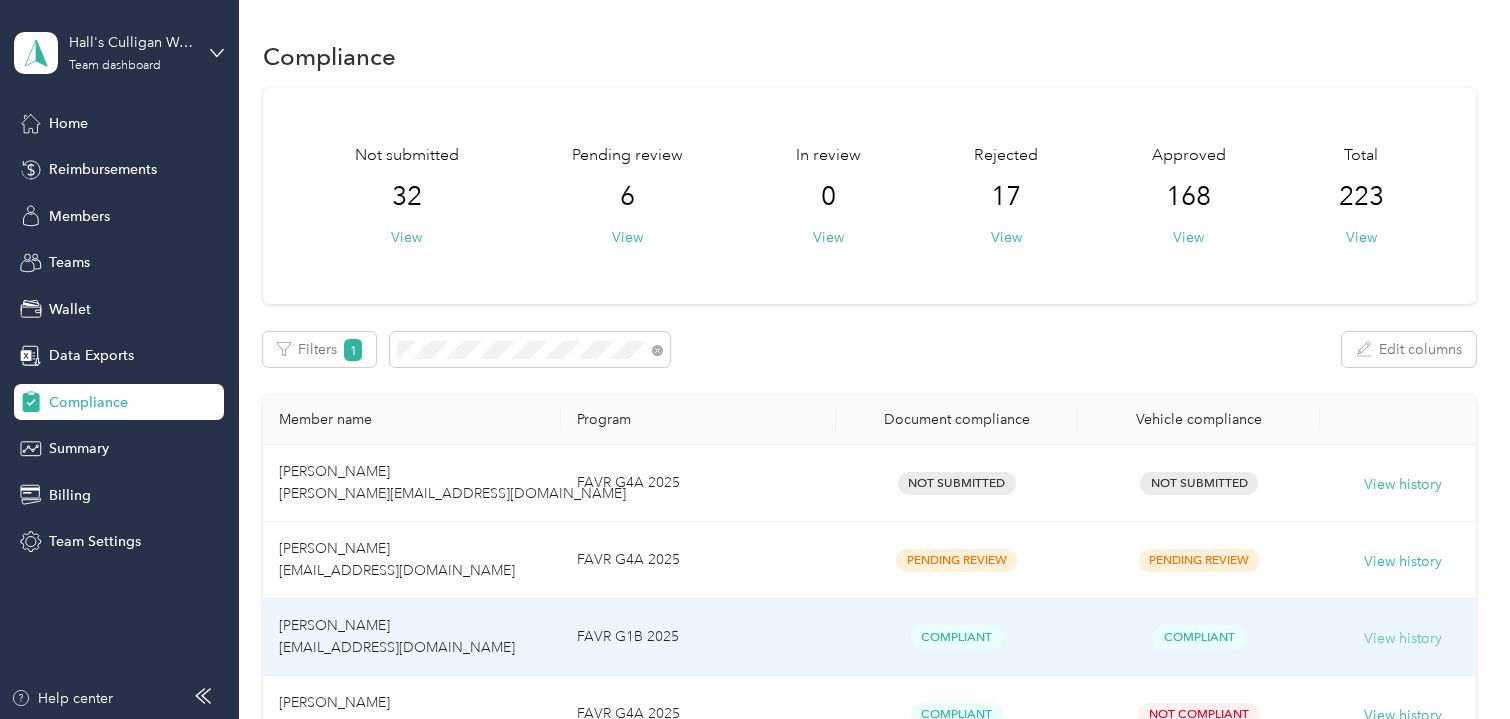 click on "View history" at bounding box center (1403, 639) 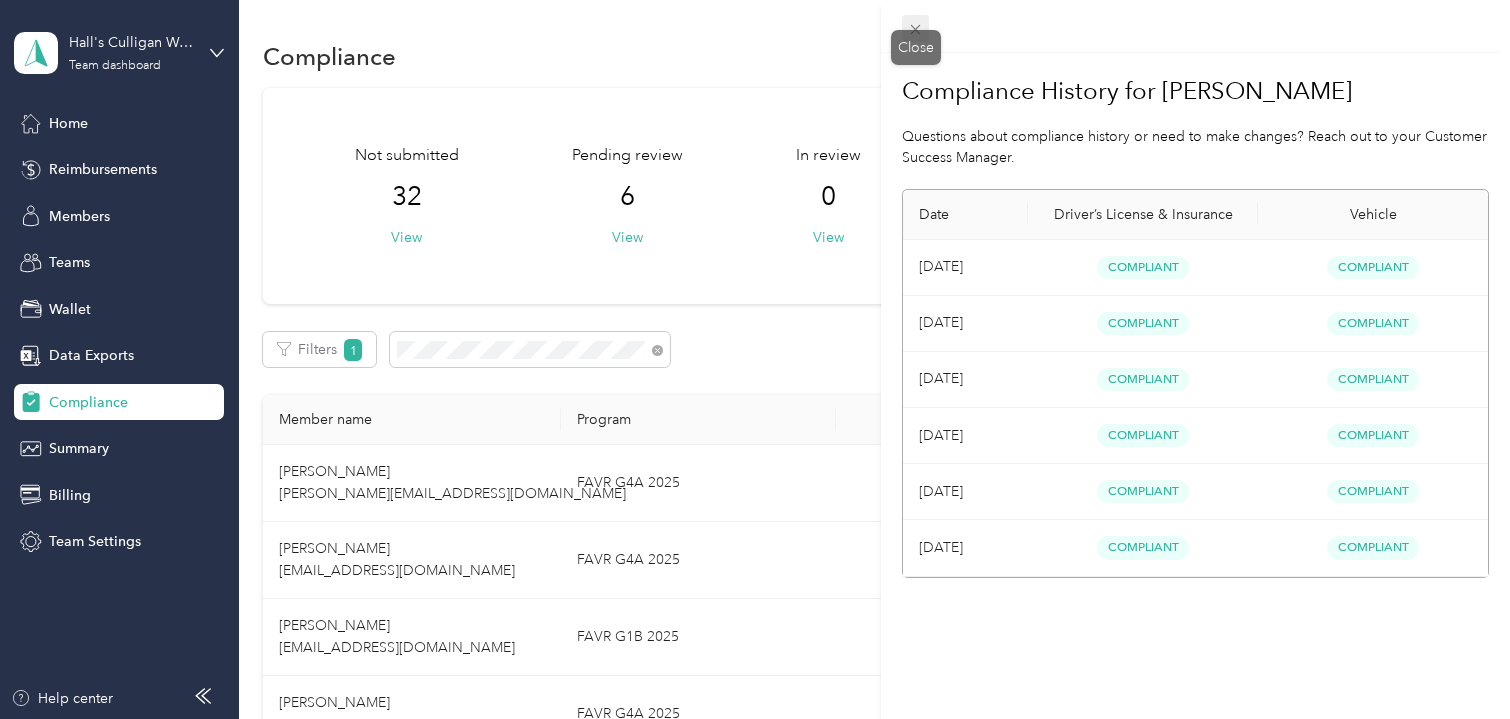 click at bounding box center [916, 29] 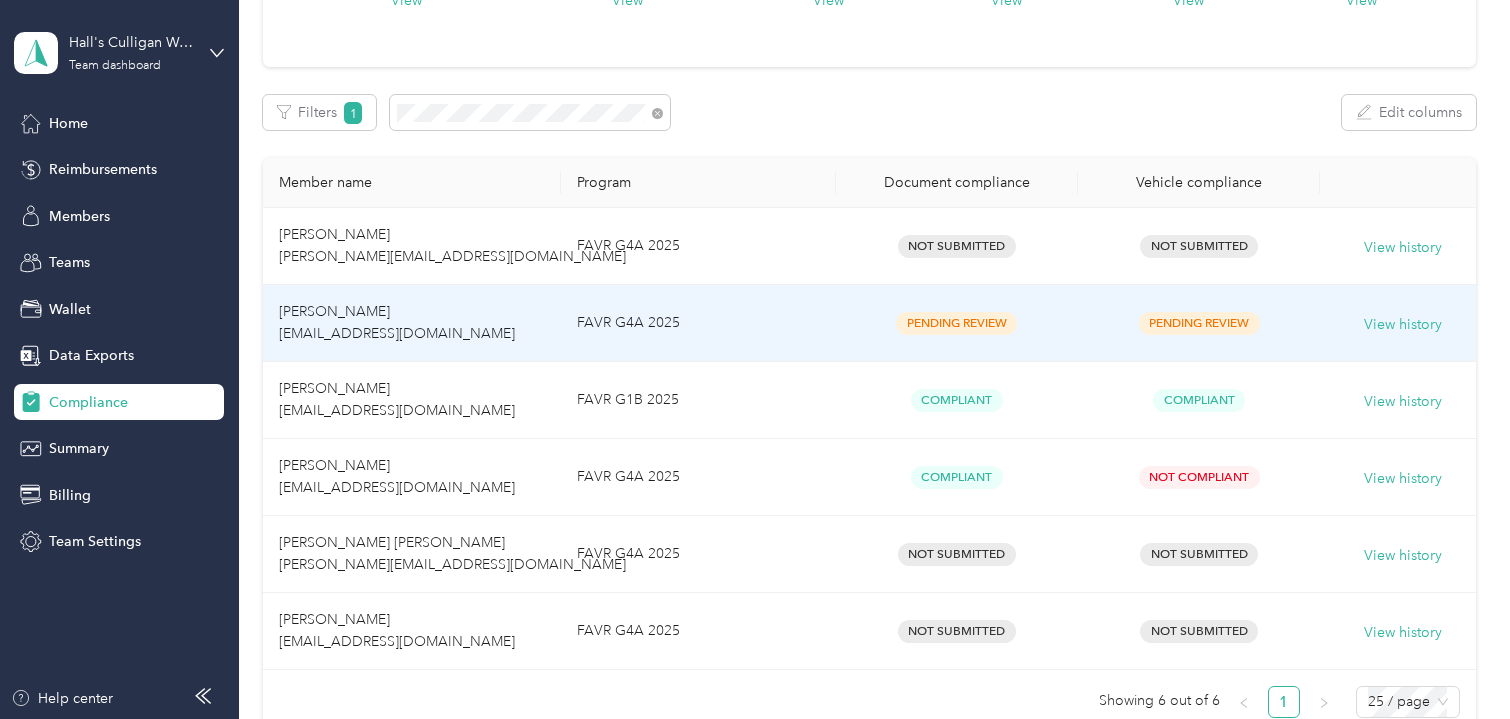 scroll, scrollTop: 279, scrollLeft: 0, axis: vertical 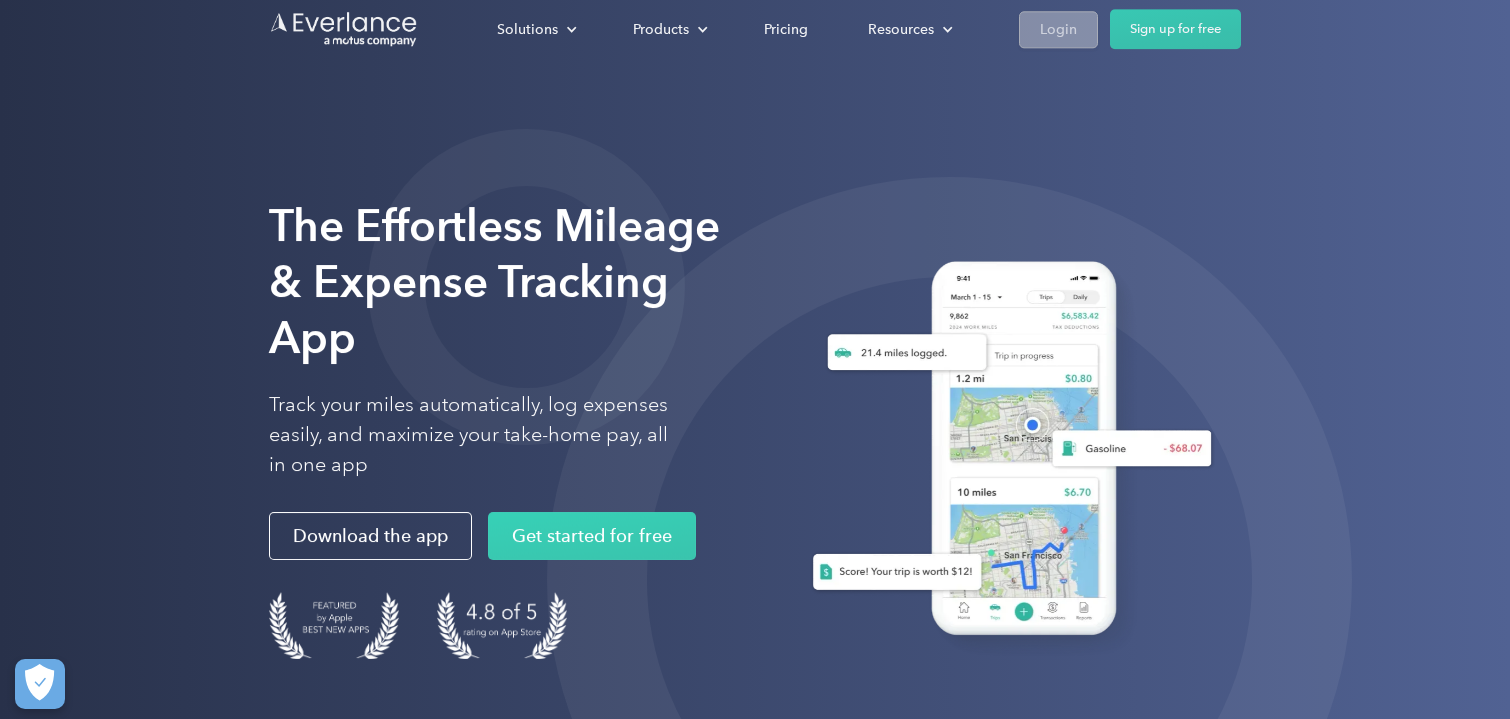 click on "Login" at bounding box center (1058, 29) 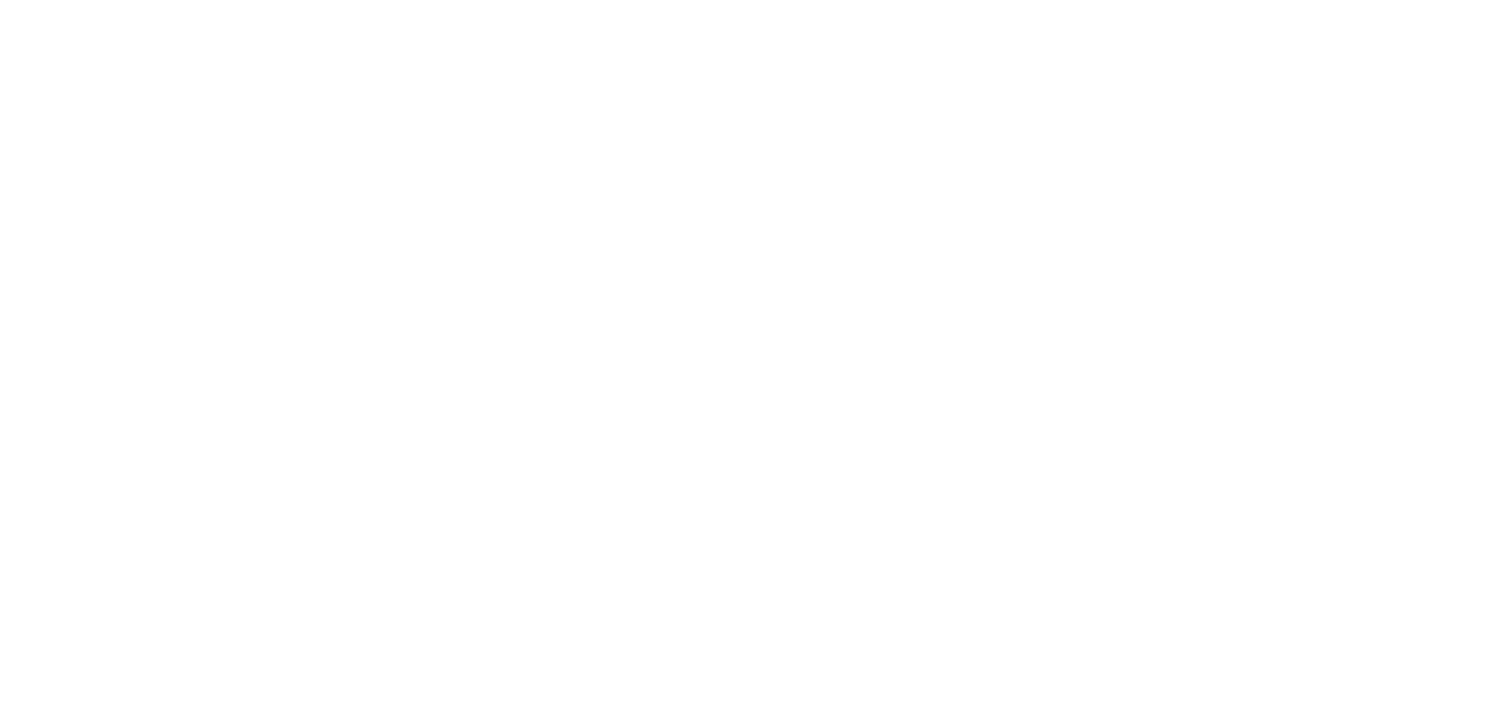 scroll, scrollTop: 0, scrollLeft: 0, axis: both 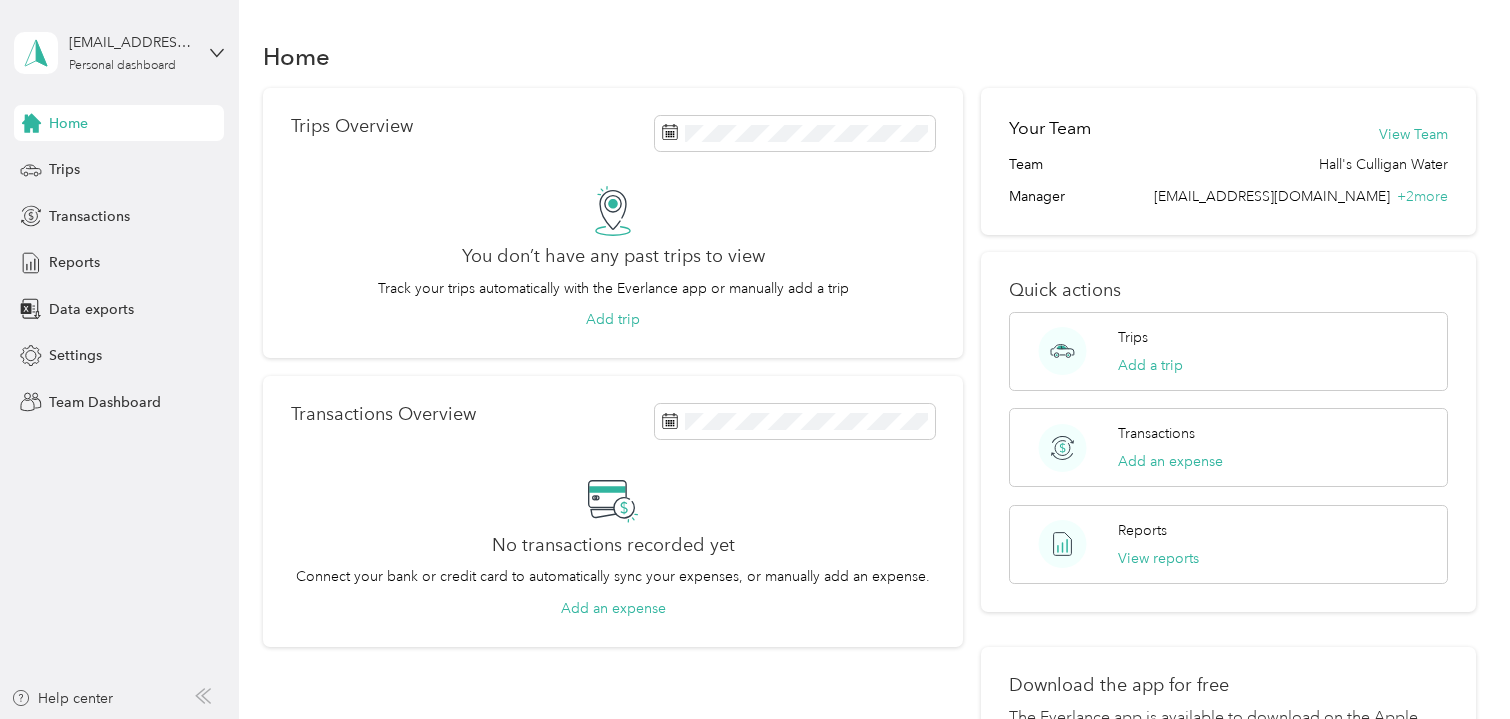 click on "[EMAIL_ADDRESS][DOMAIN_NAME] Personal dashboard Home Trips Transactions Reports Data exports Settings Team Dashboard" at bounding box center (119, 210) 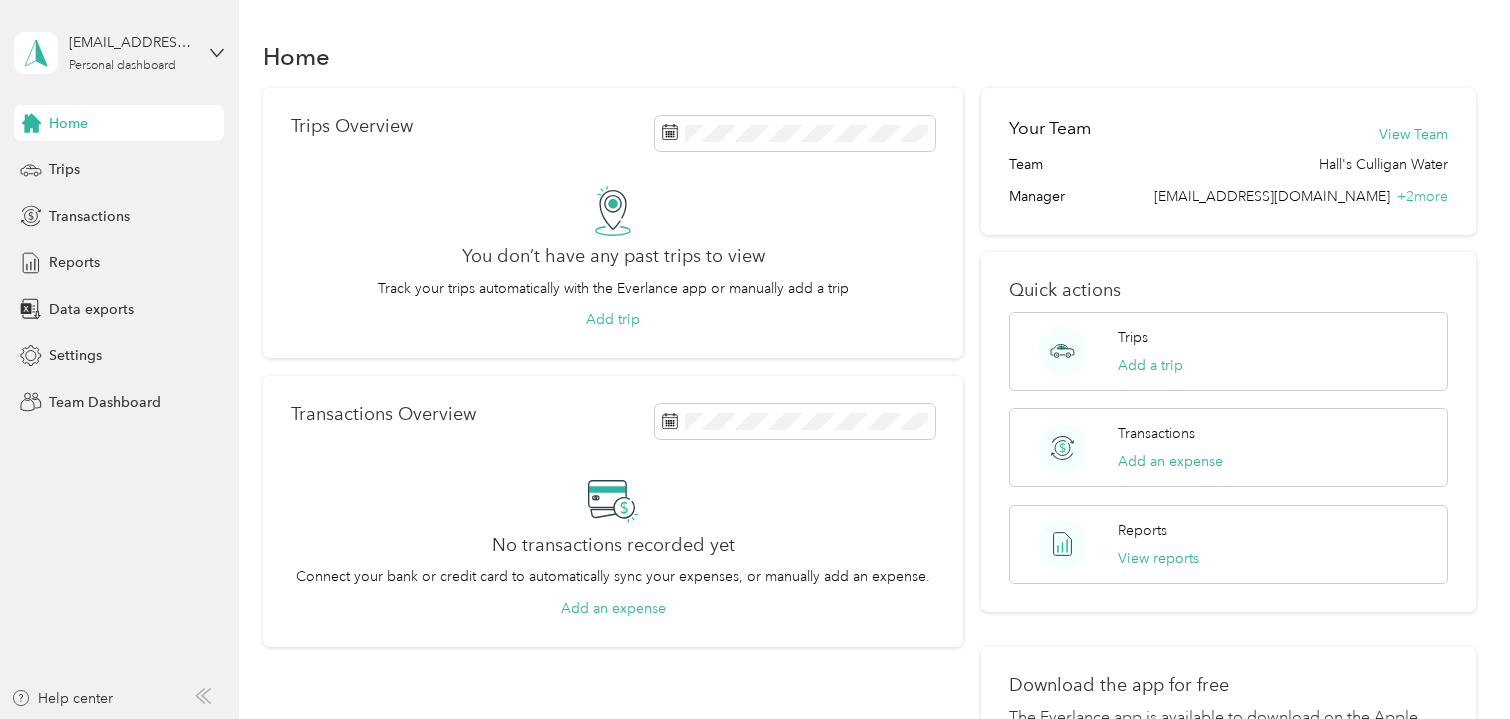 click on "Team dashboard" at bounding box center (225, 164) 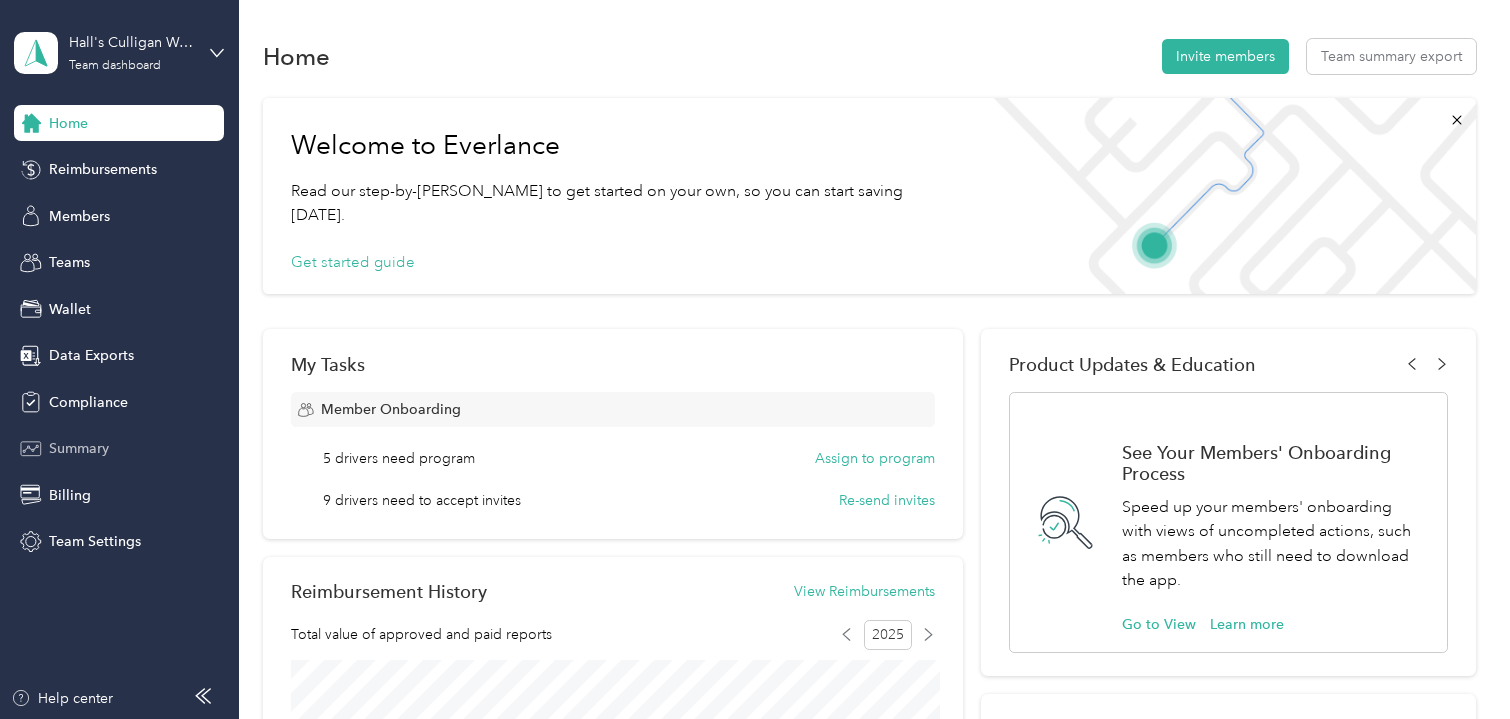 click on "Summary" at bounding box center (119, 449) 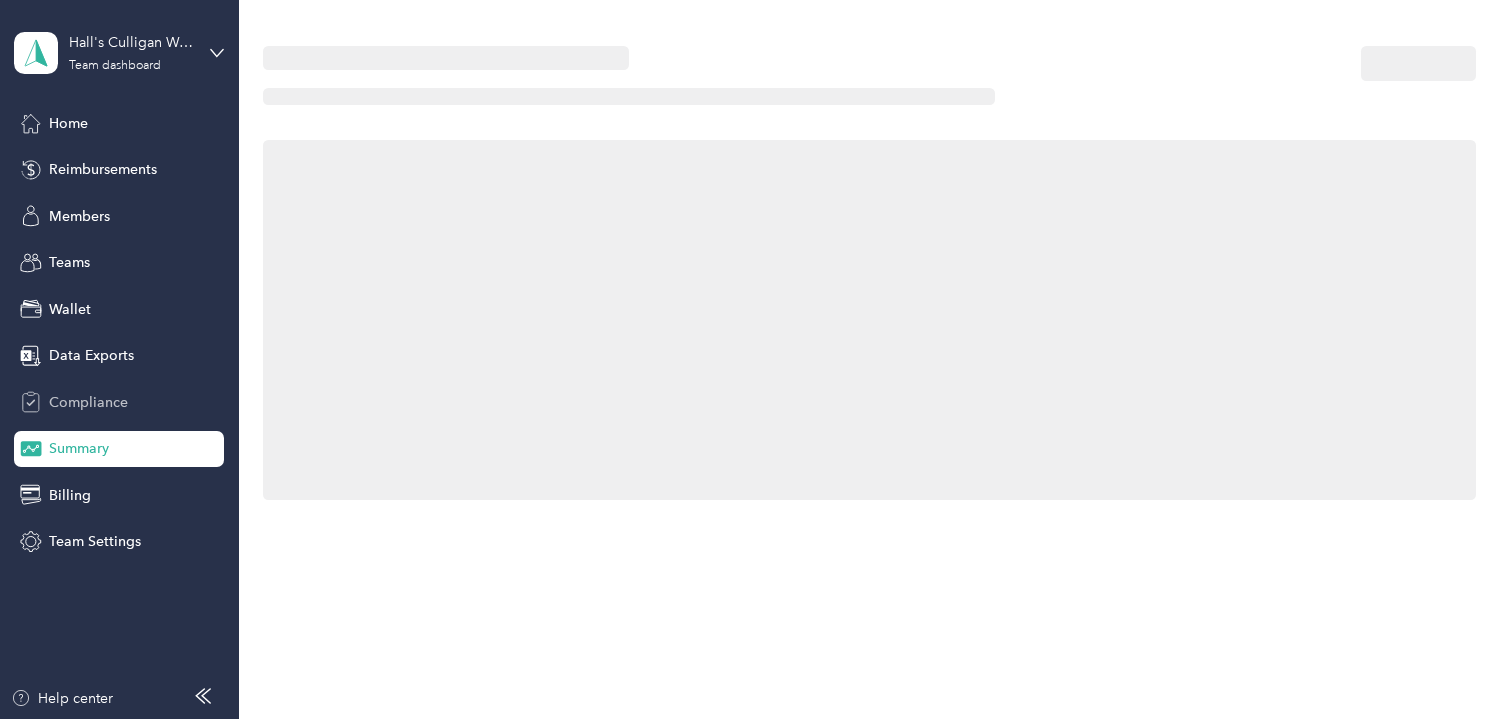 click on "Compliance" at bounding box center (119, 402) 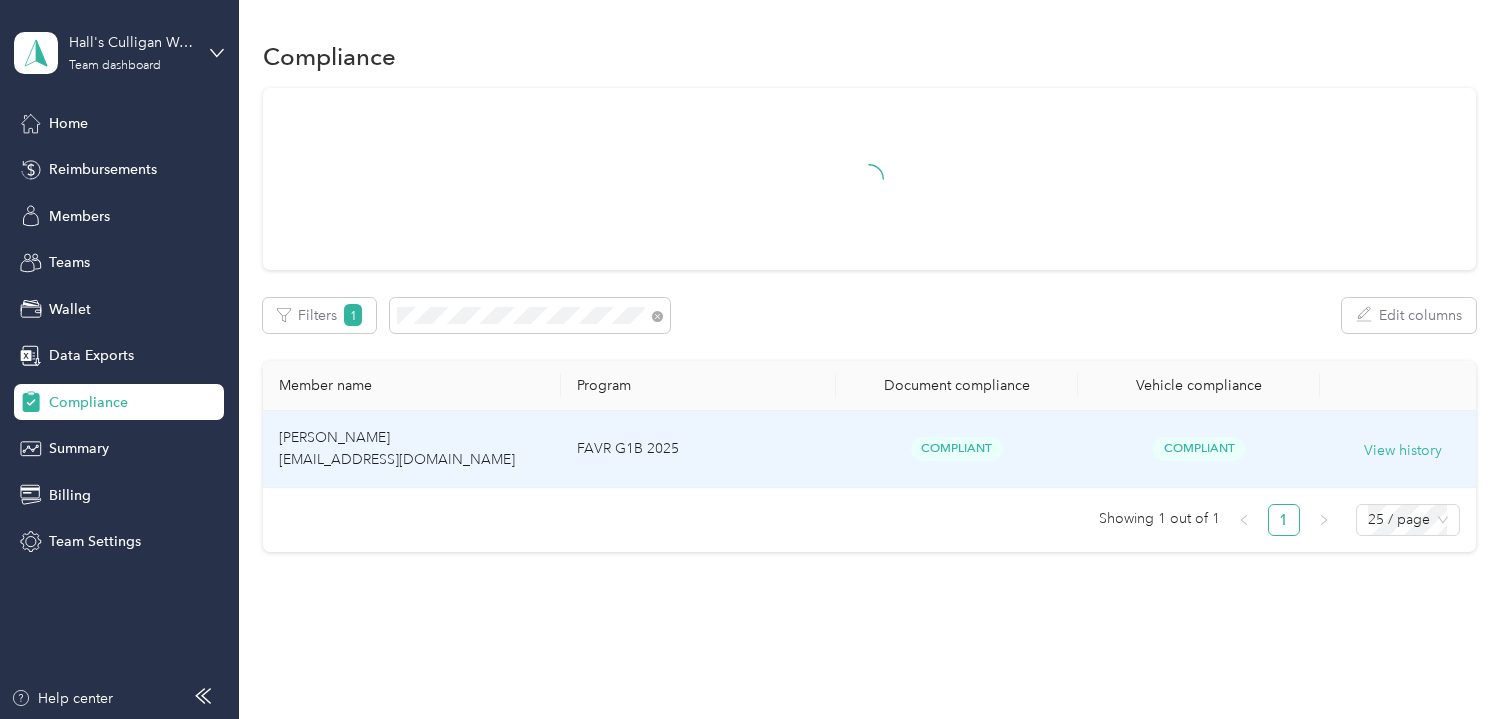 click on "[PERSON_NAME]
[EMAIL_ADDRESS][DOMAIN_NAME]" at bounding box center (411, 449) 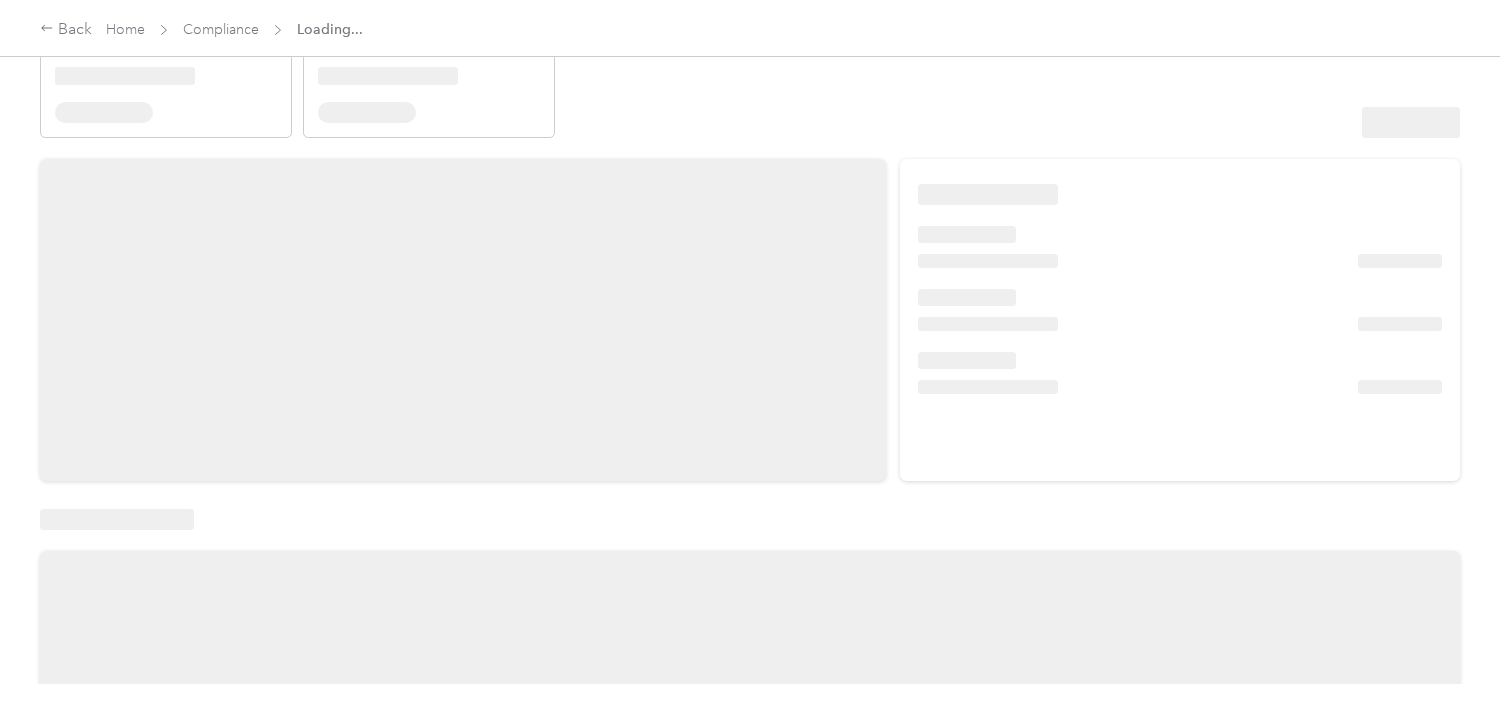 scroll, scrollTop: 0, scrollLeft: 0, axis: both 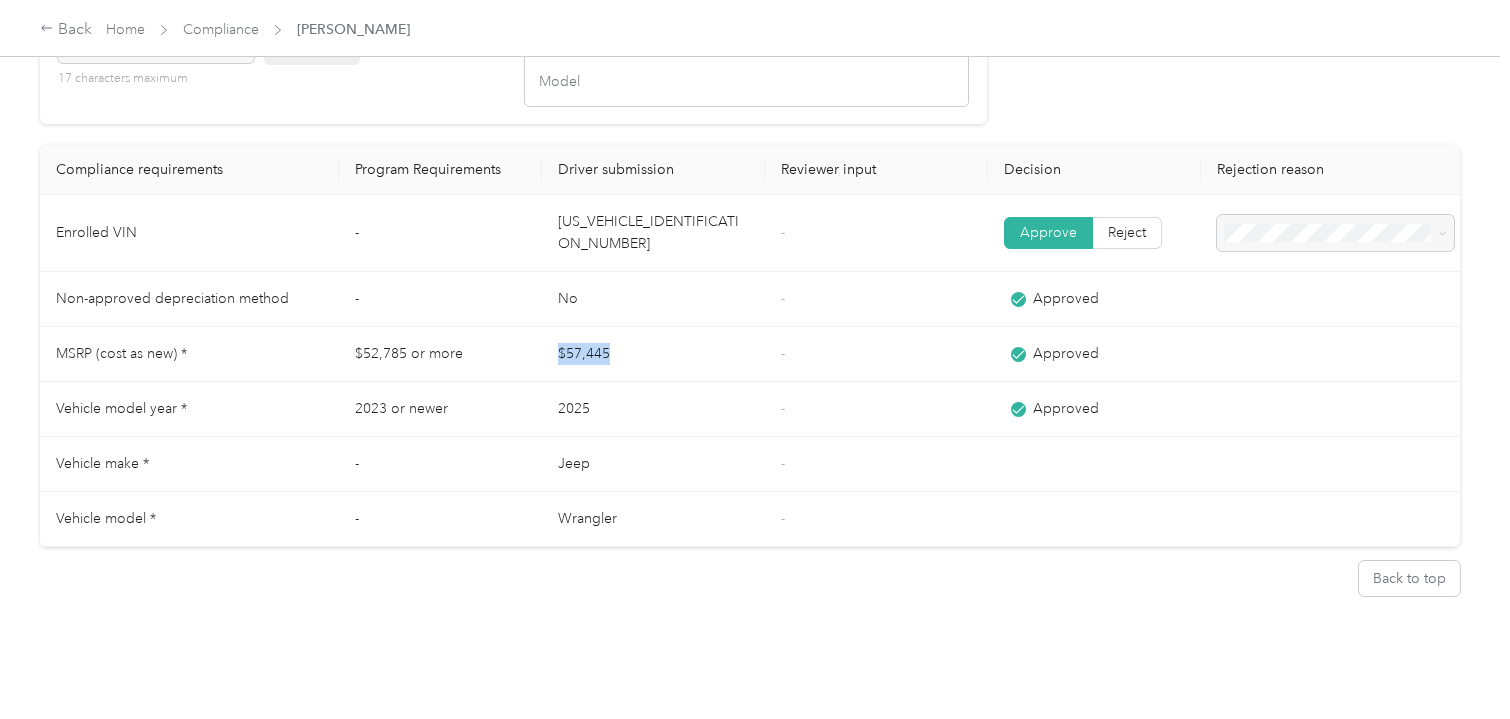 drag, startPoint x: 629, startPoint y: 356, endPoint x: 536, endPoint y: 336, distance: 95.12623 